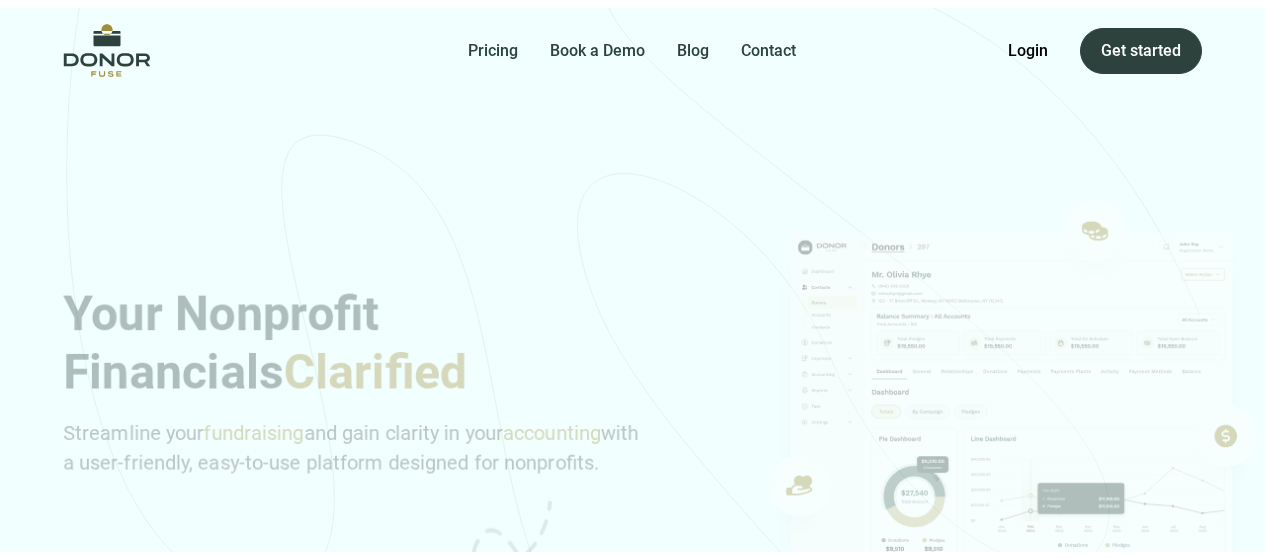 scroll, scrollTop: 0, scrollLeft: 0, axis: both 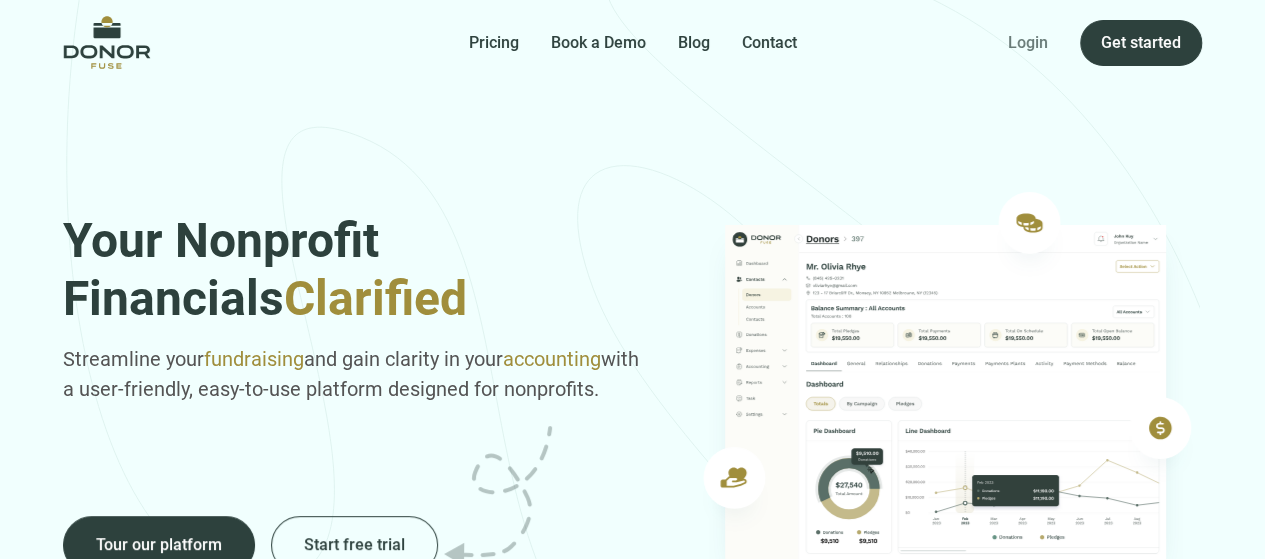 click on "Login" at bounding box center (1028, 43) 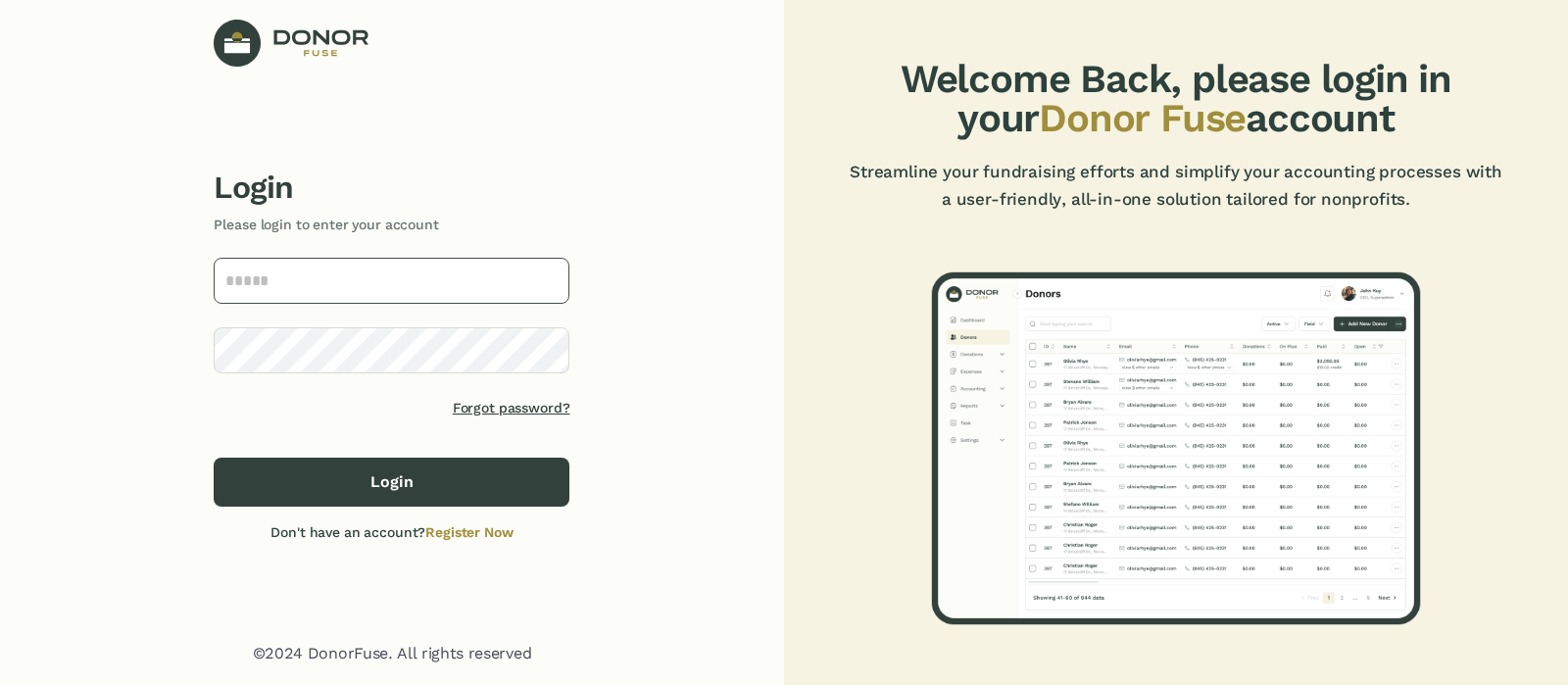 scroll, scrollTop: 0, scrollLeft: 0, axis: both 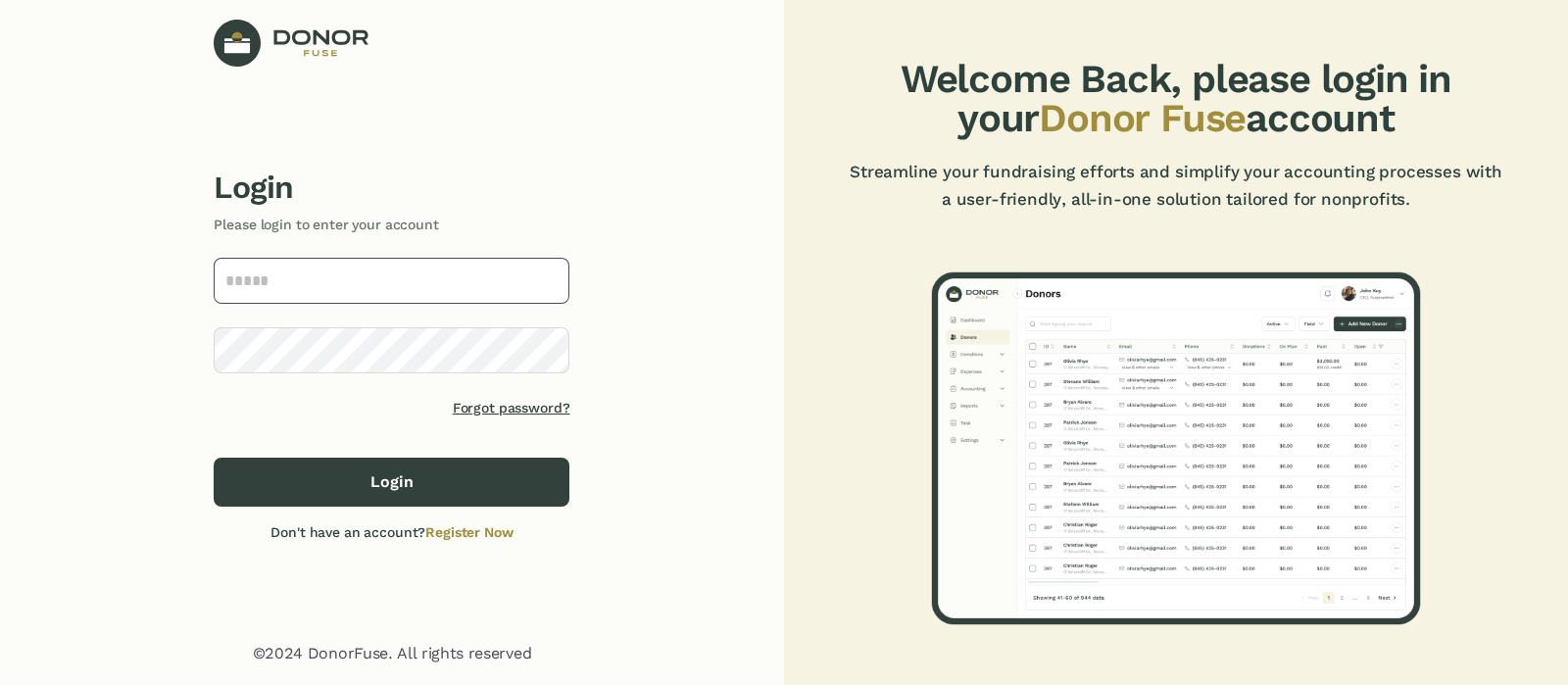 click 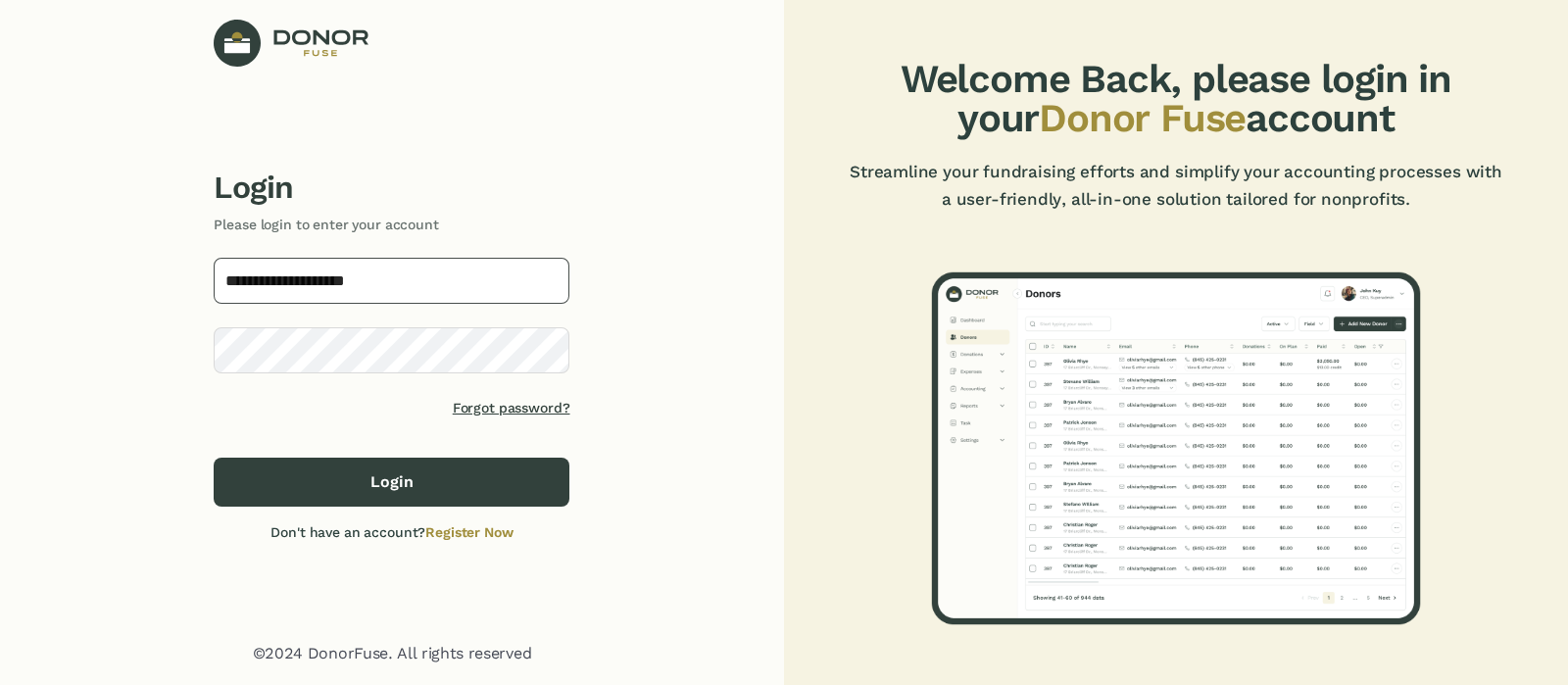type on "**********" 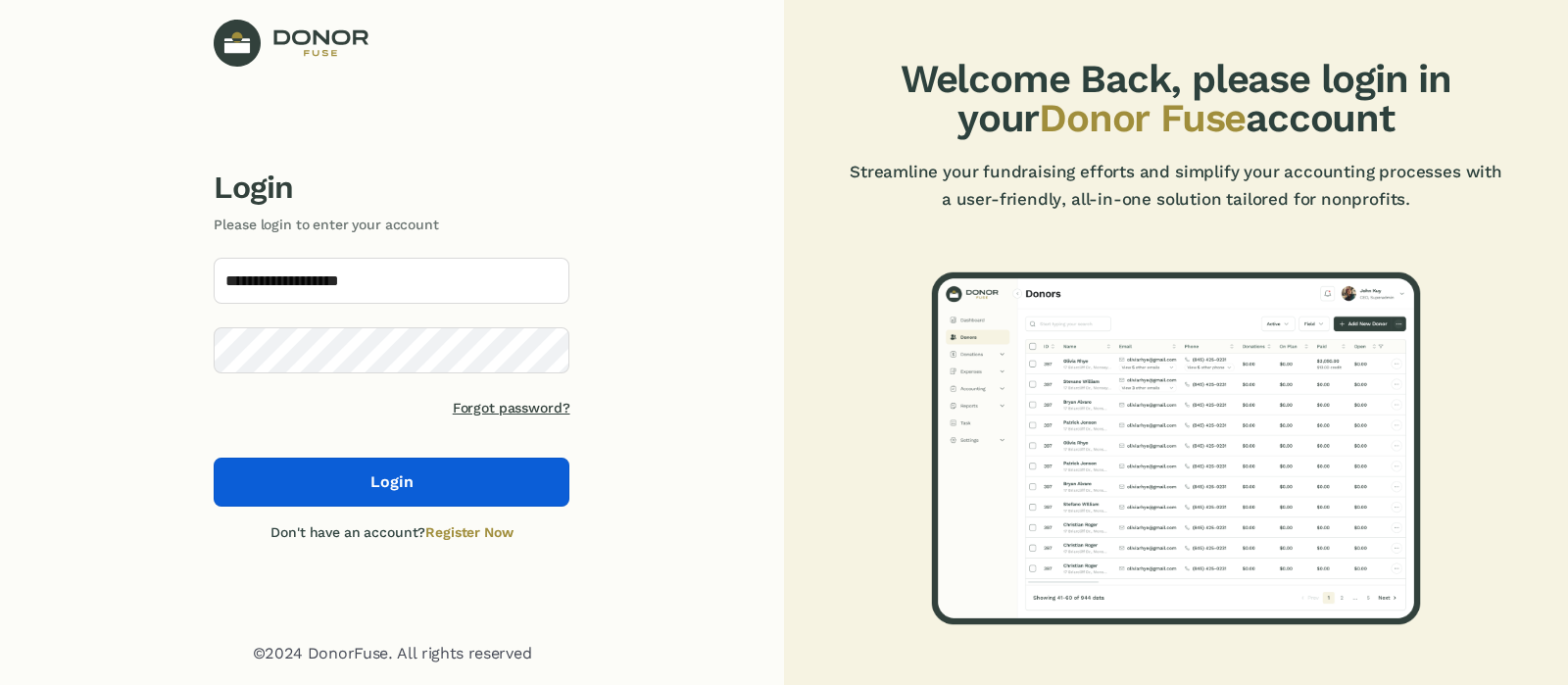 click on "Login" 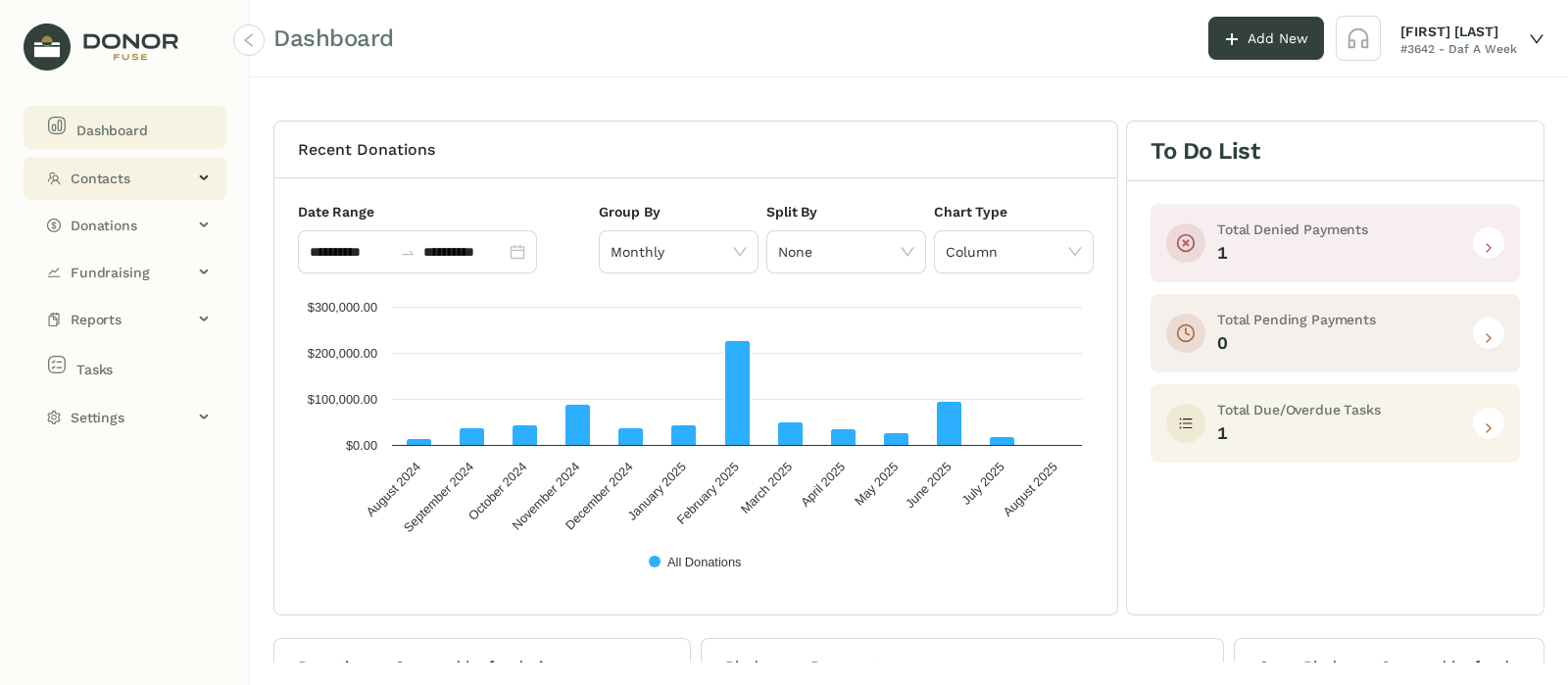 click on "Contacts" 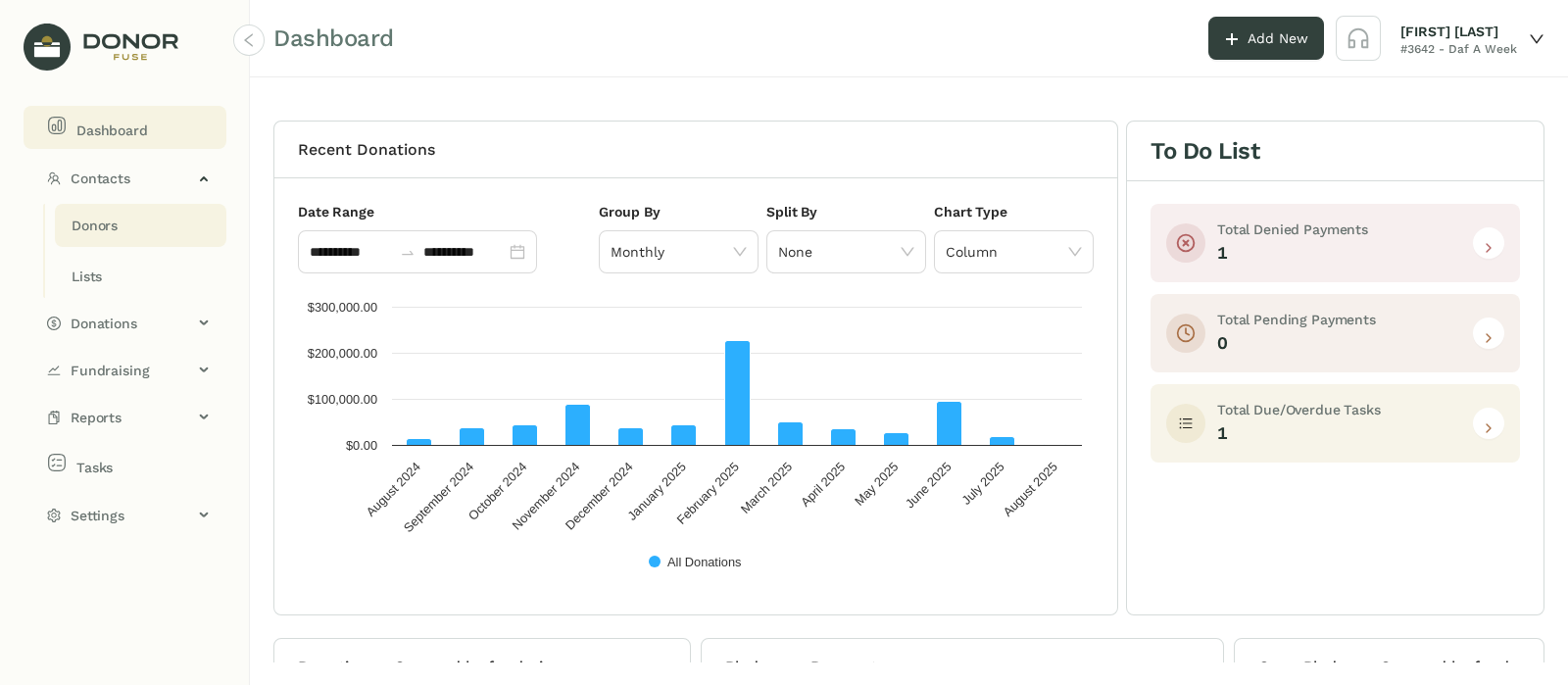 click on "Donors" 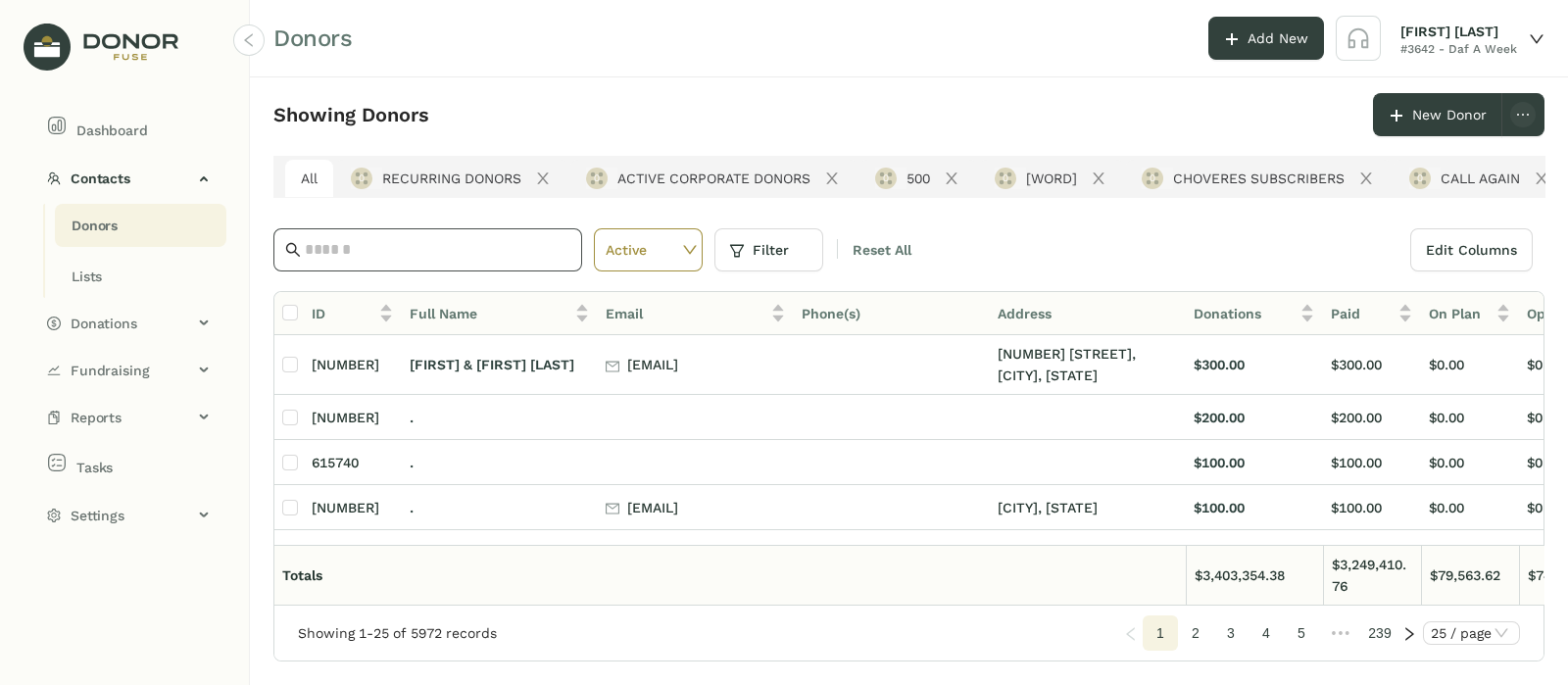 click 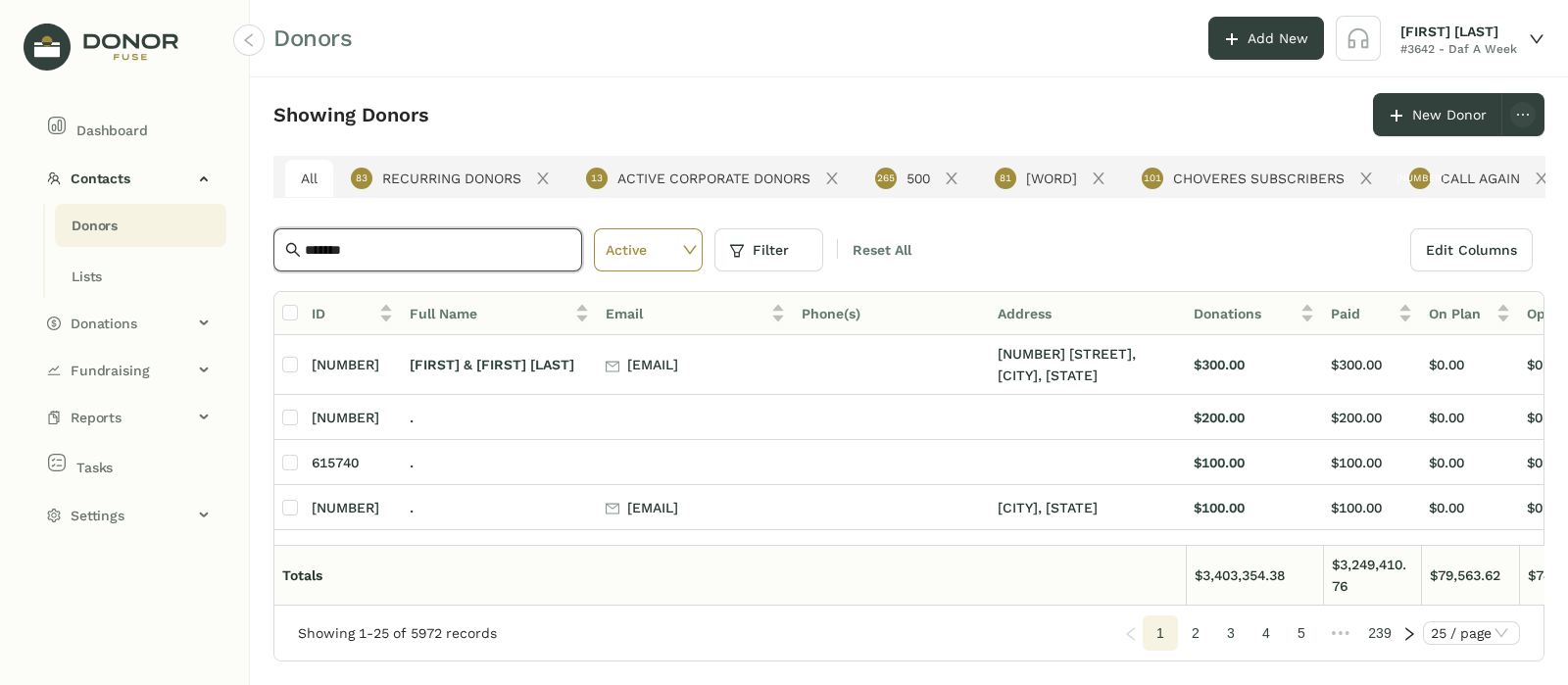 type on "*******" 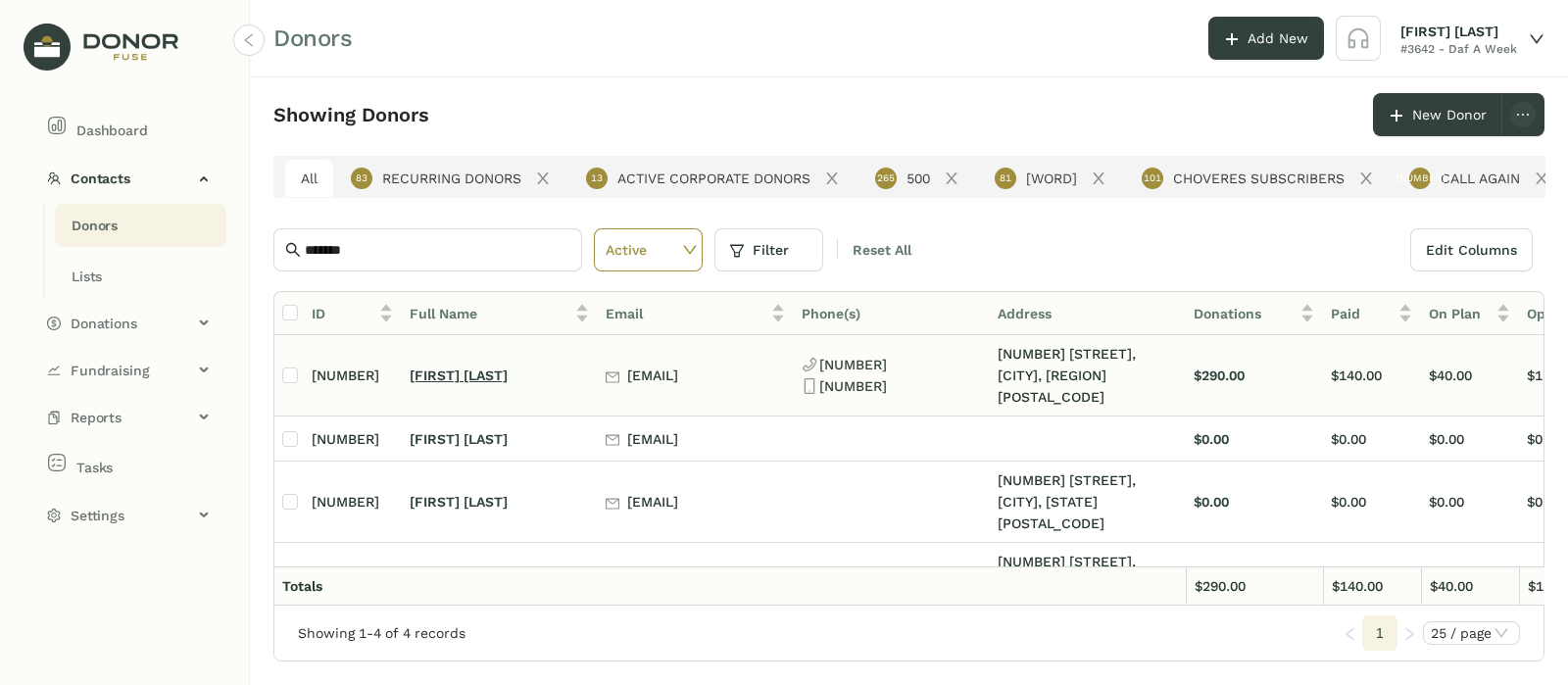 click on "[FIRST] [LAST]" 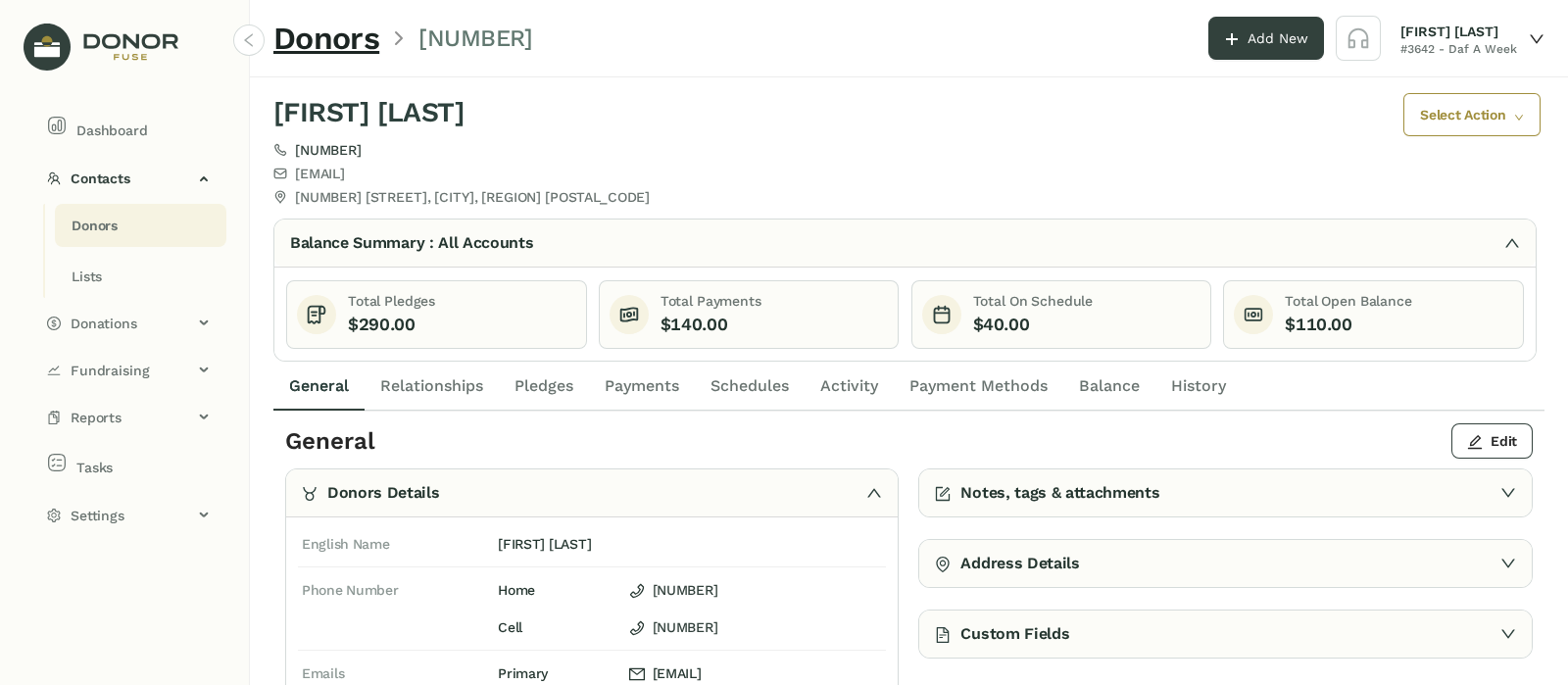 click on "Payments" 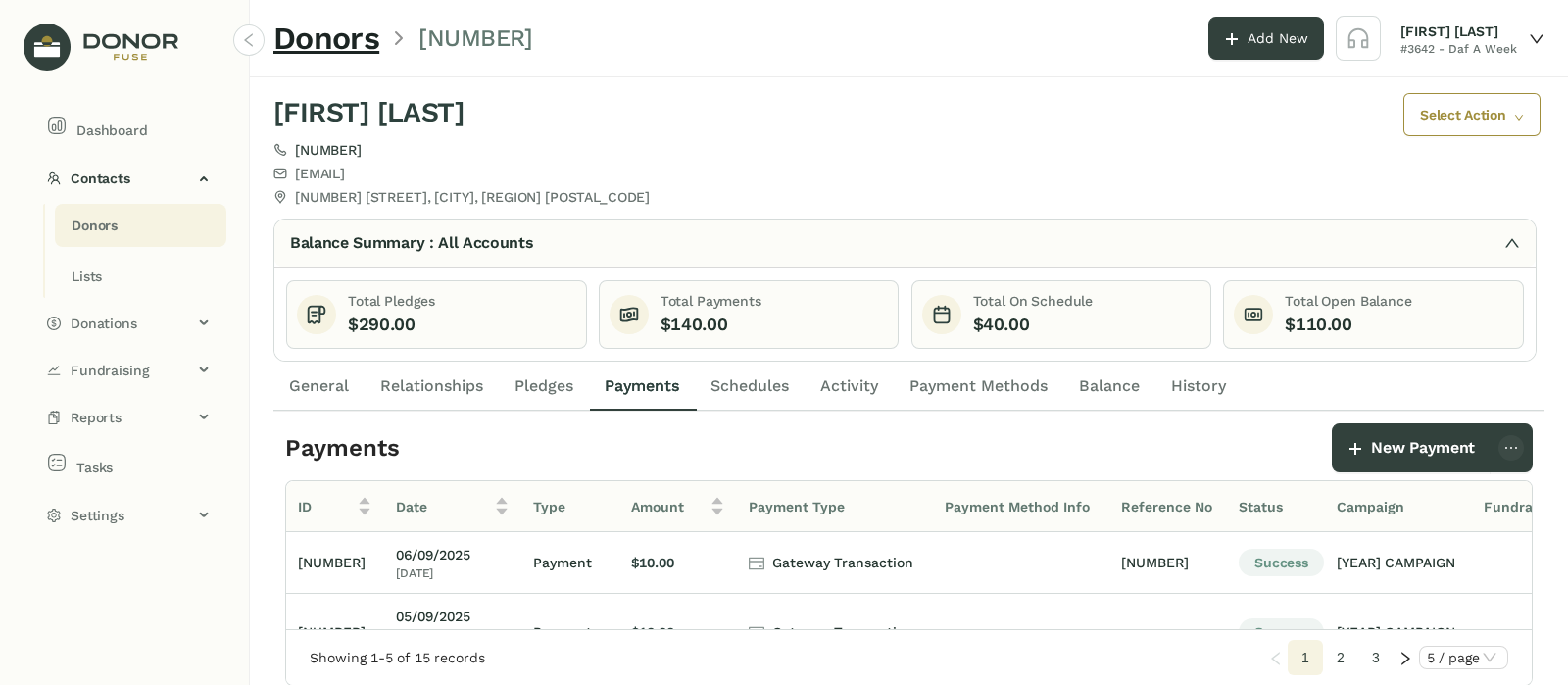 click on "Schedules" 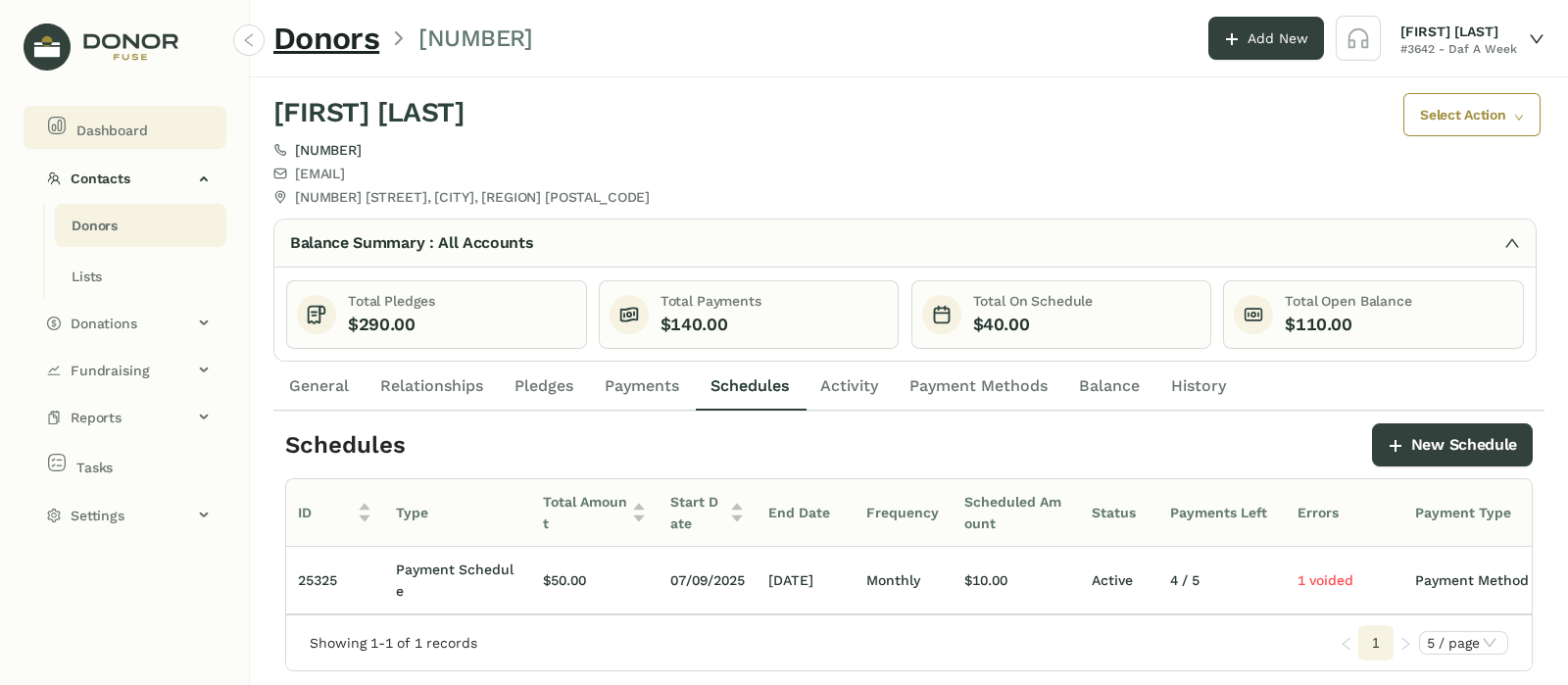 click on "Dashboard" 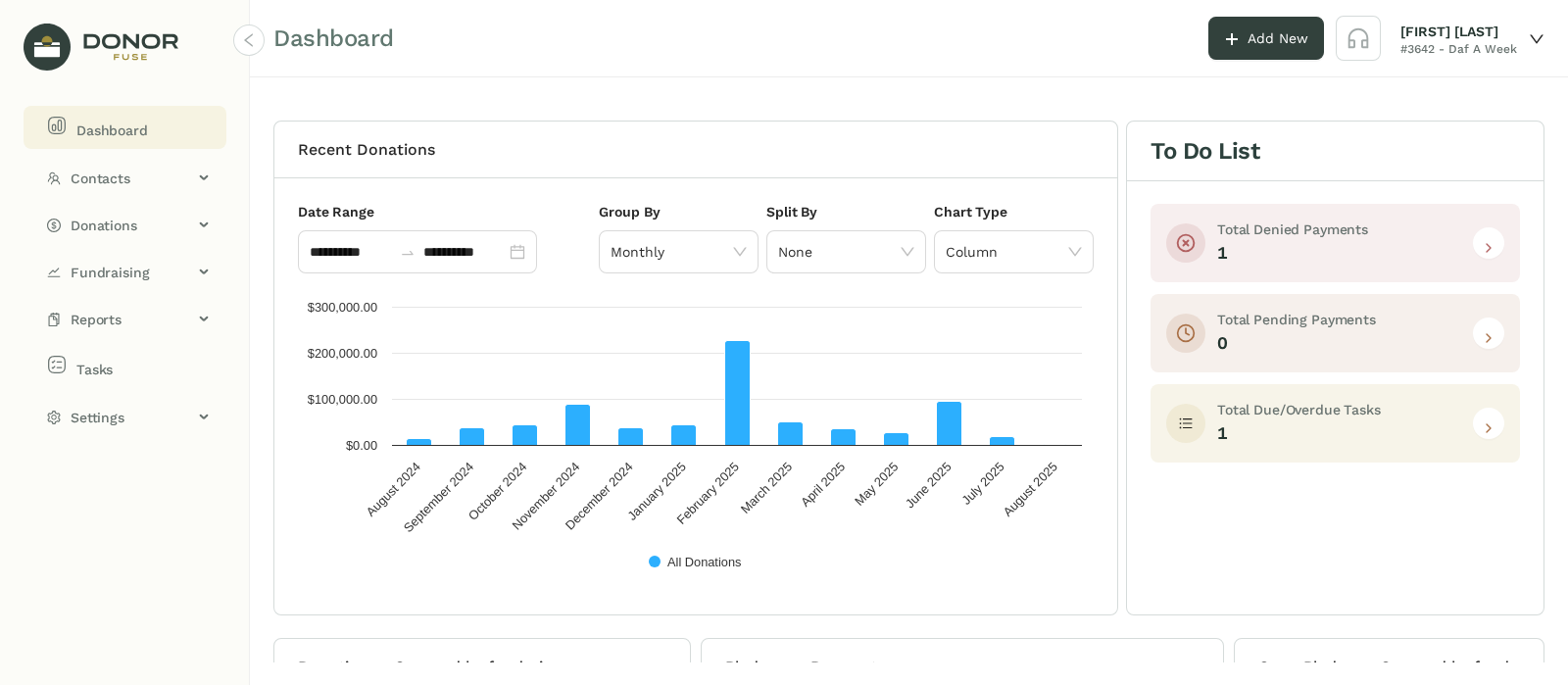 click 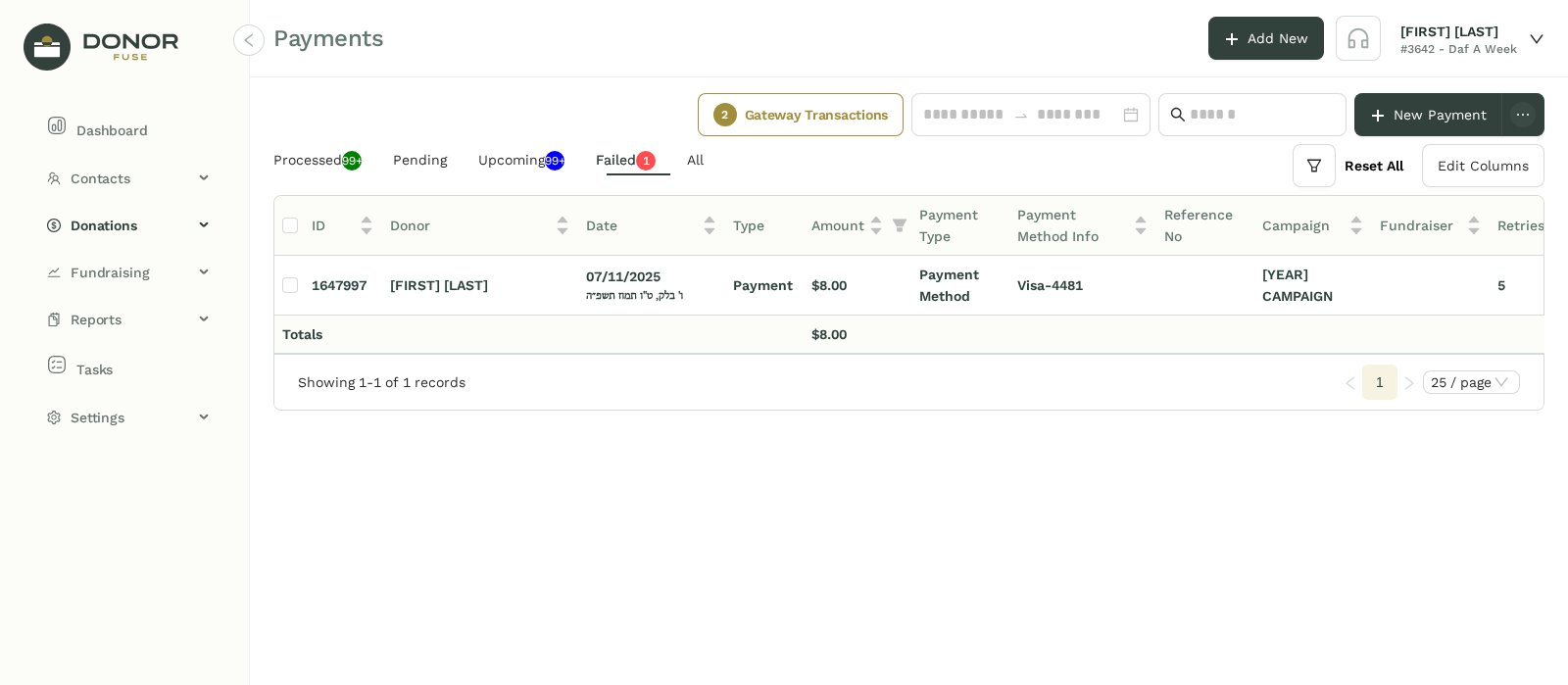 click on "Failed   0   1   2   3   4   5   6   7   8   9" 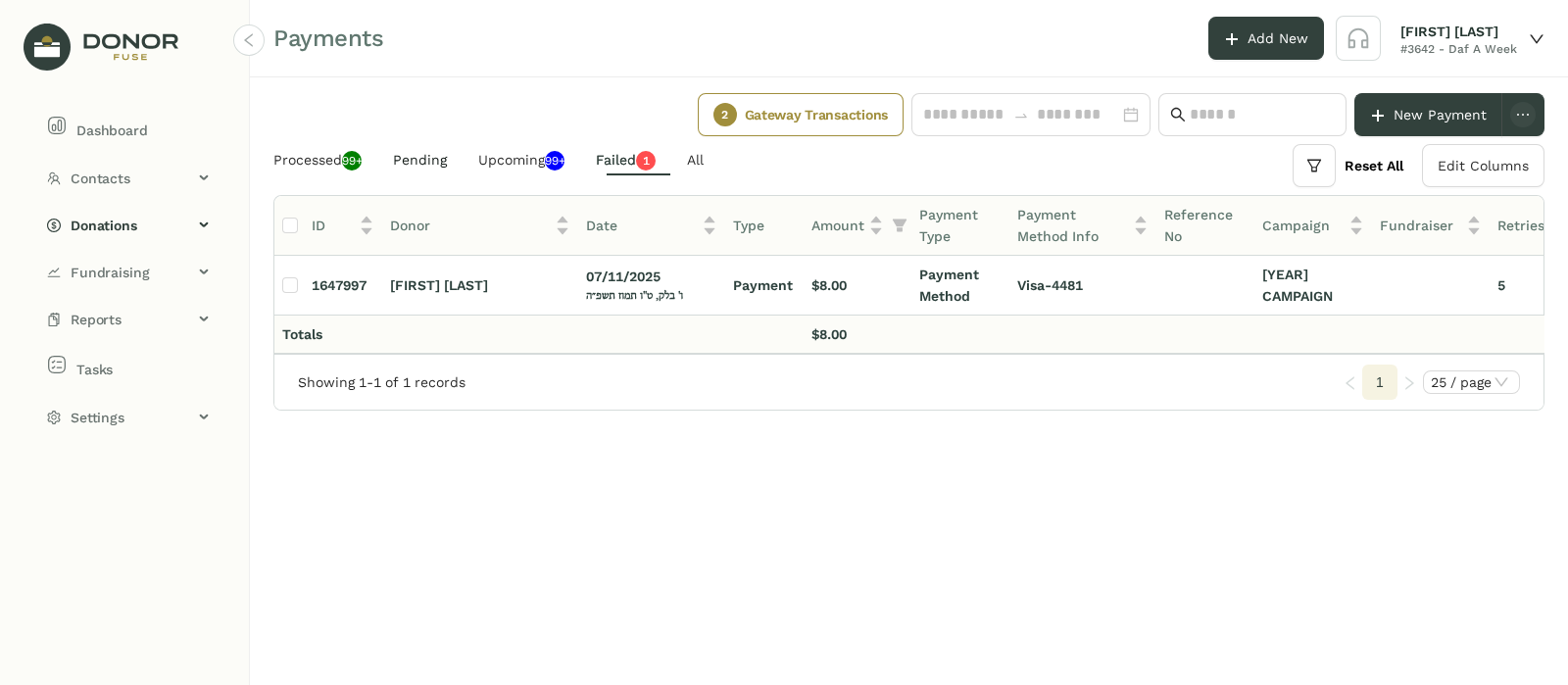 click on "Pending" 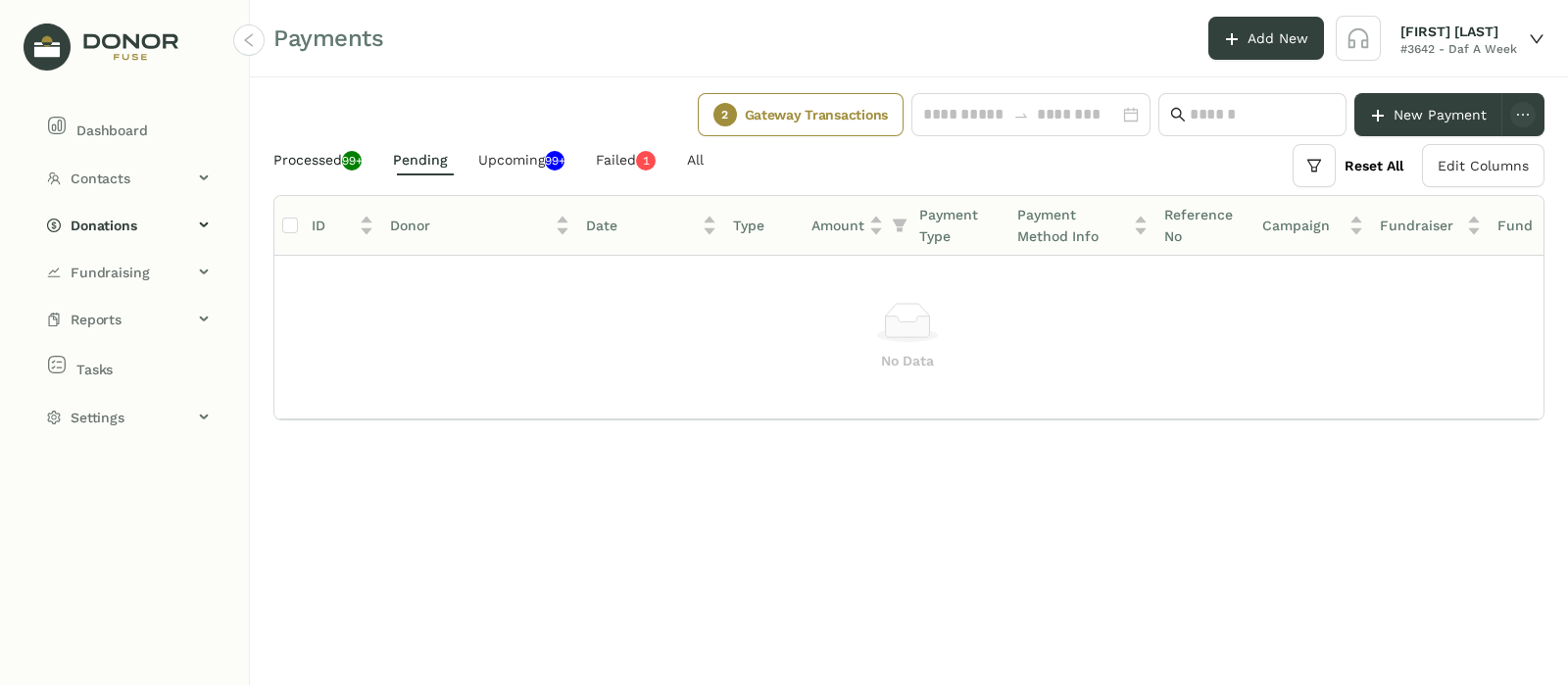 click on "Processed  99+" 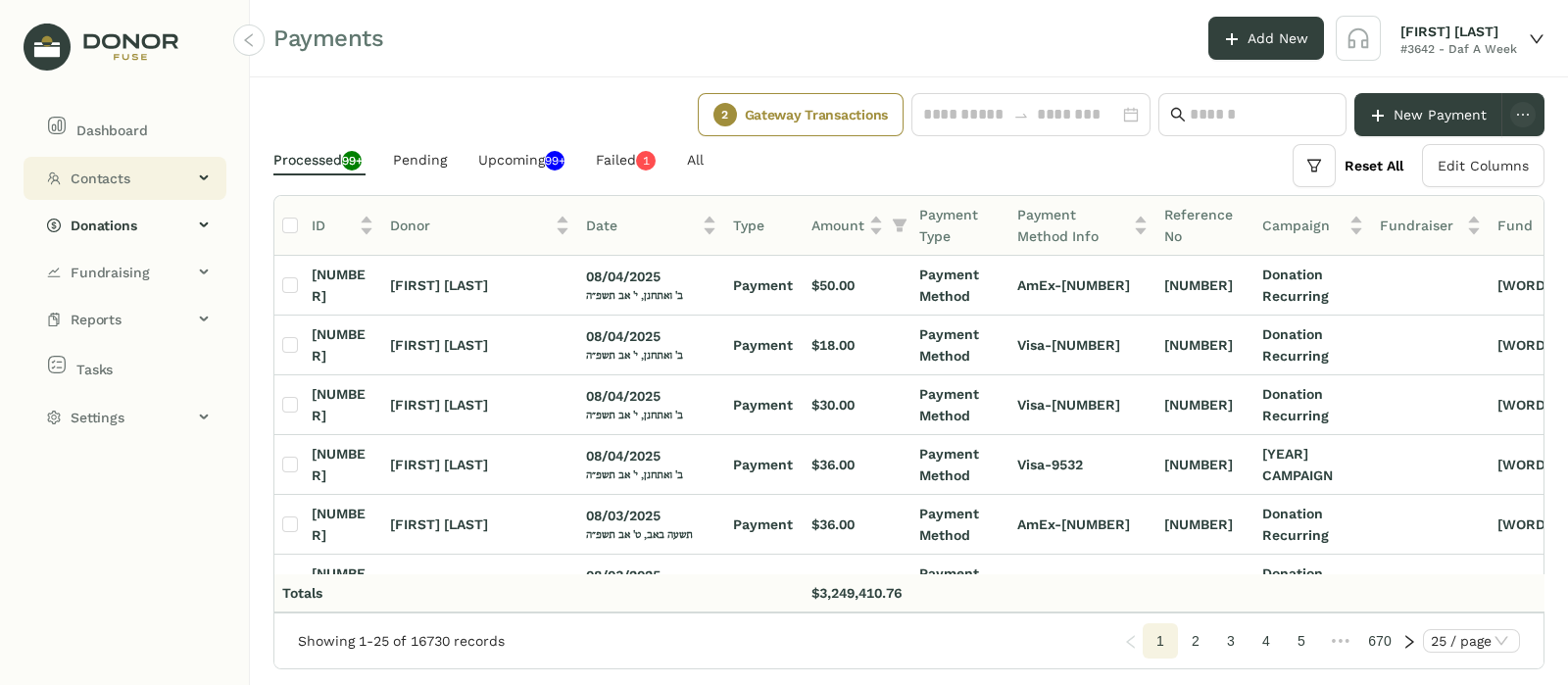 click on "Contacts" 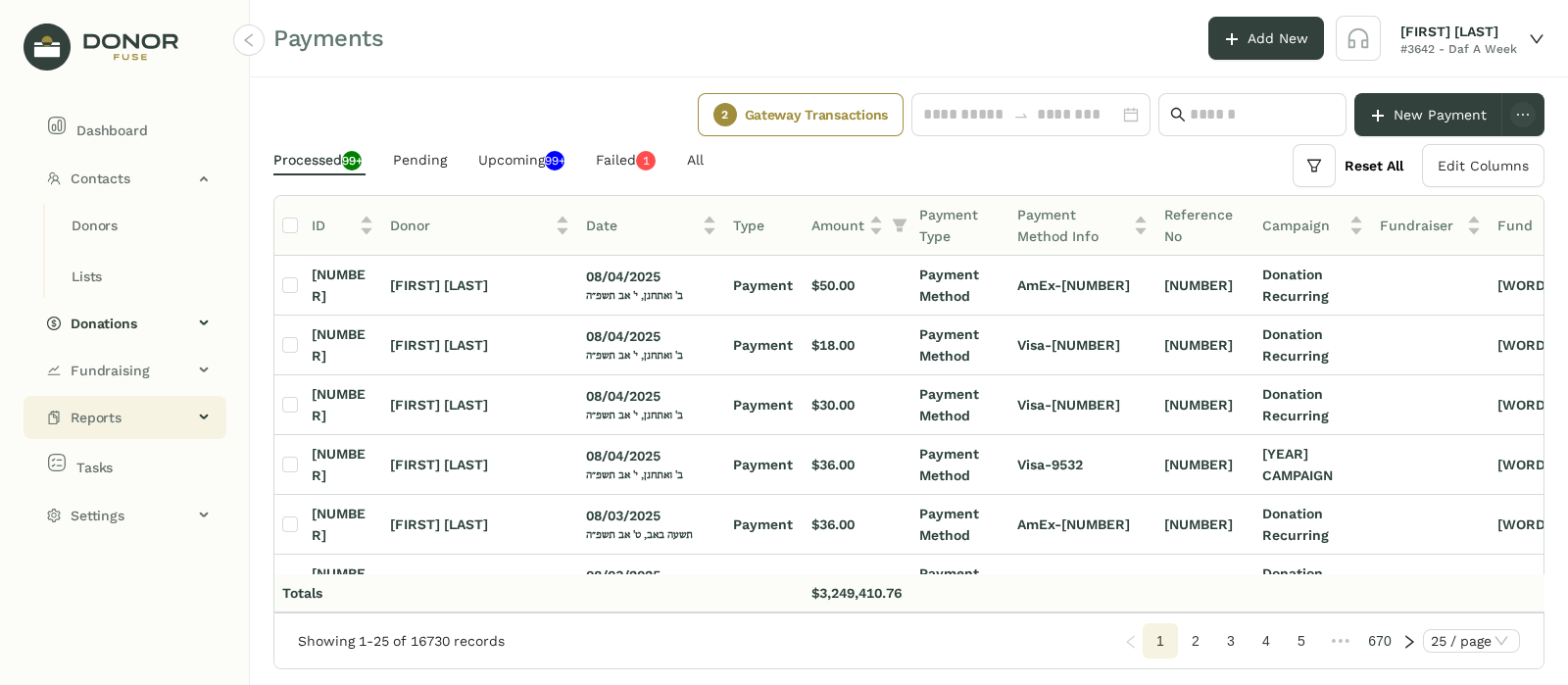 click on "Reports" 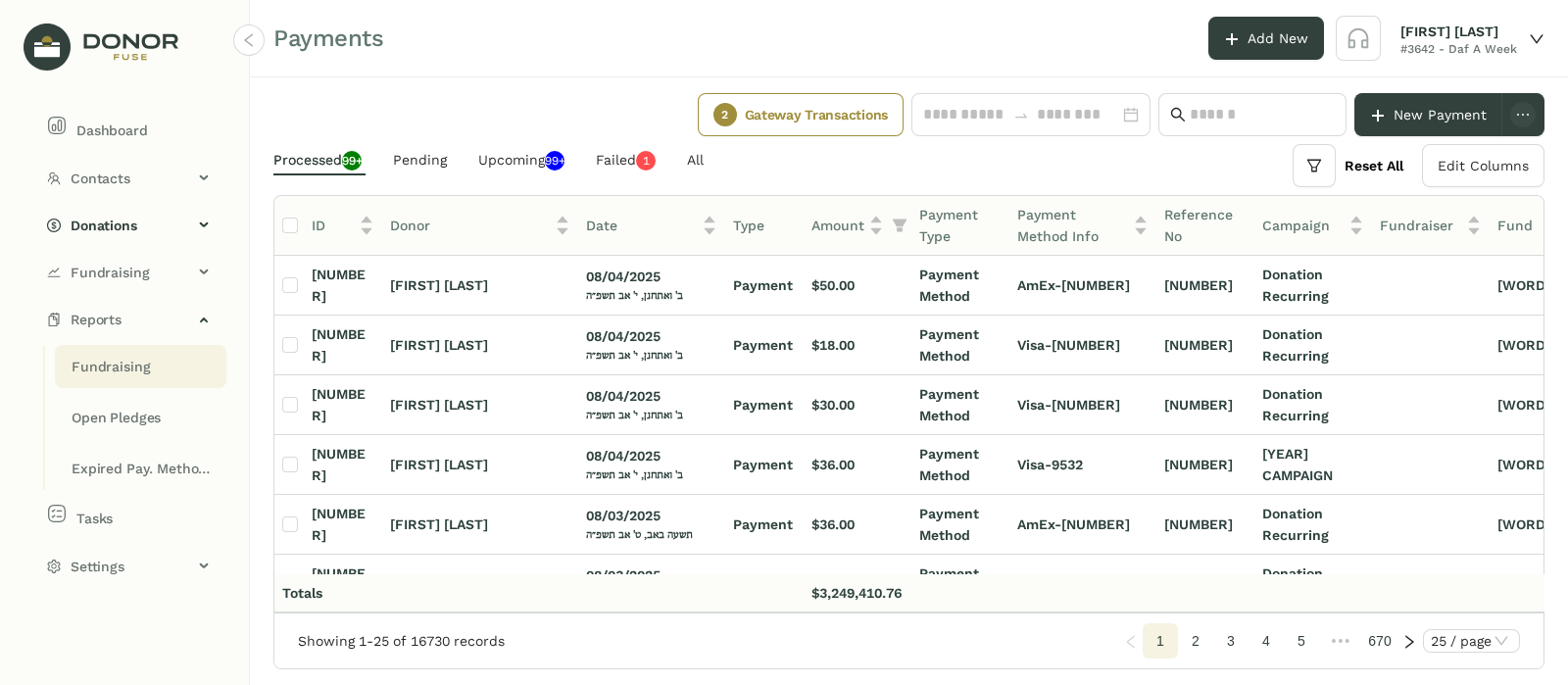 click on "Fundraising" 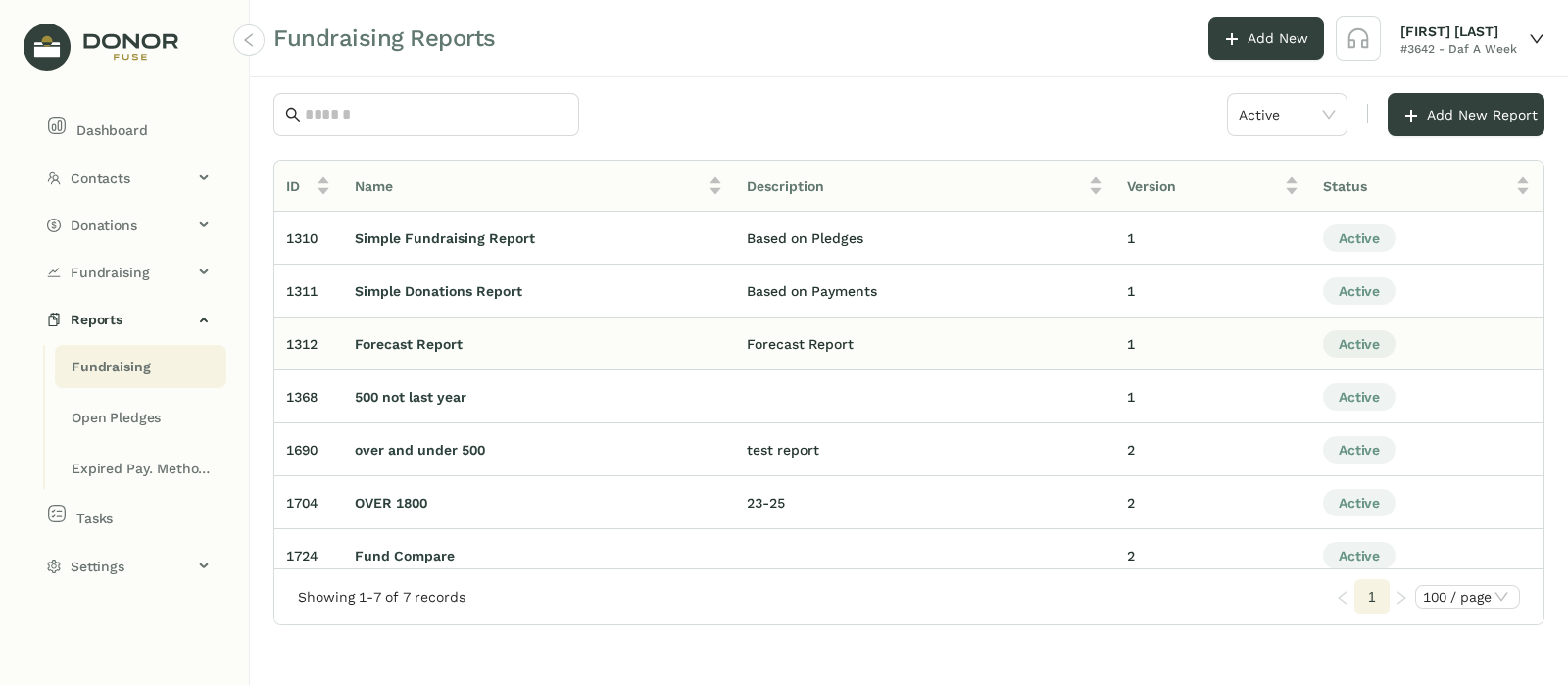 scroll, scrollTop: 22, scrollLeft: 0, axis: vertical 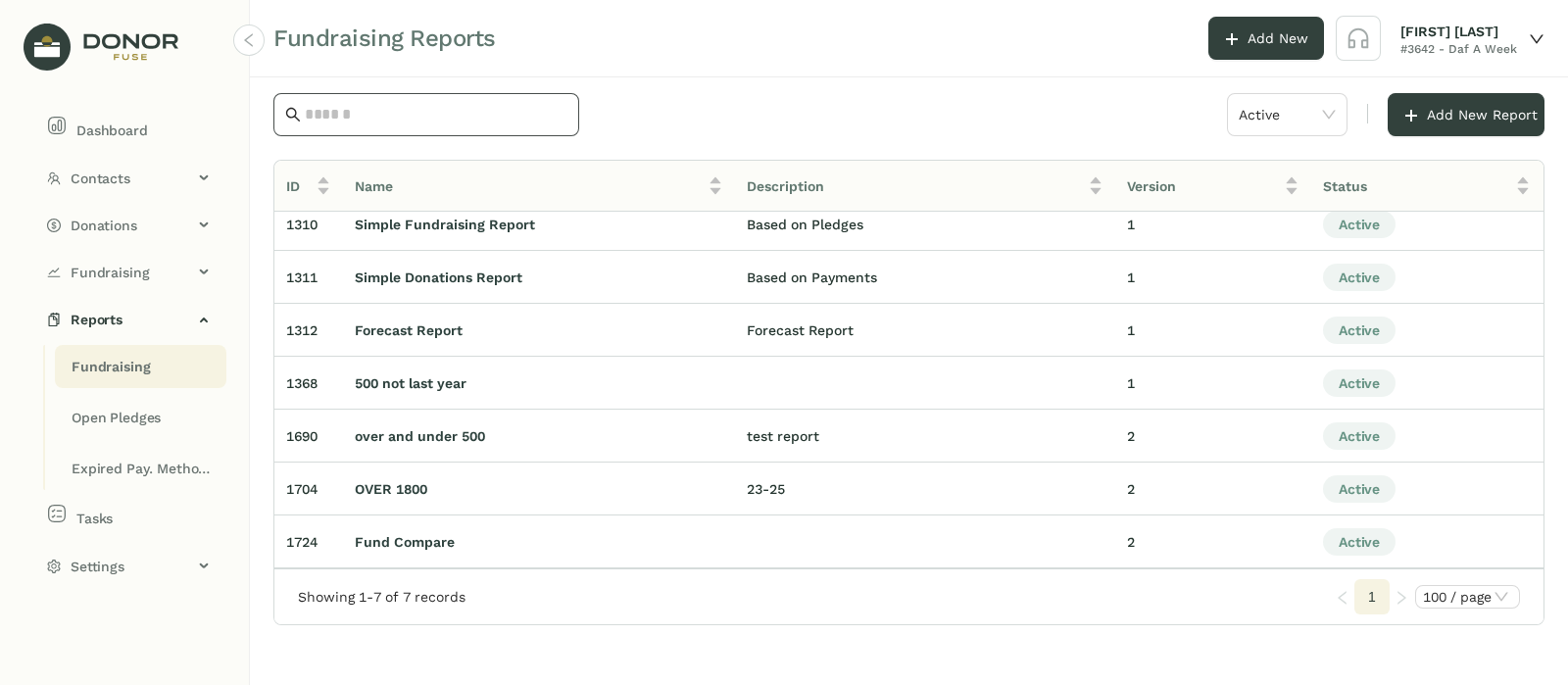 click 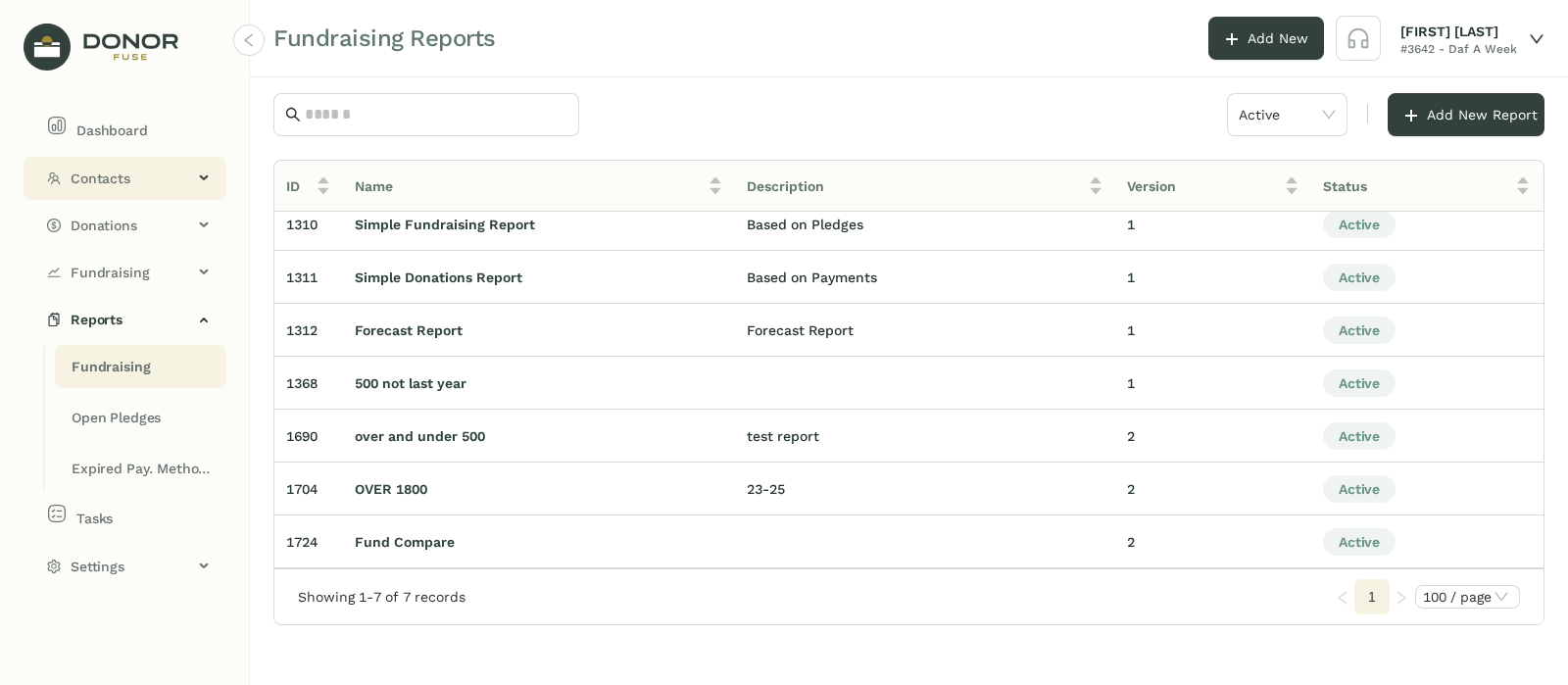 click on "Contacts" 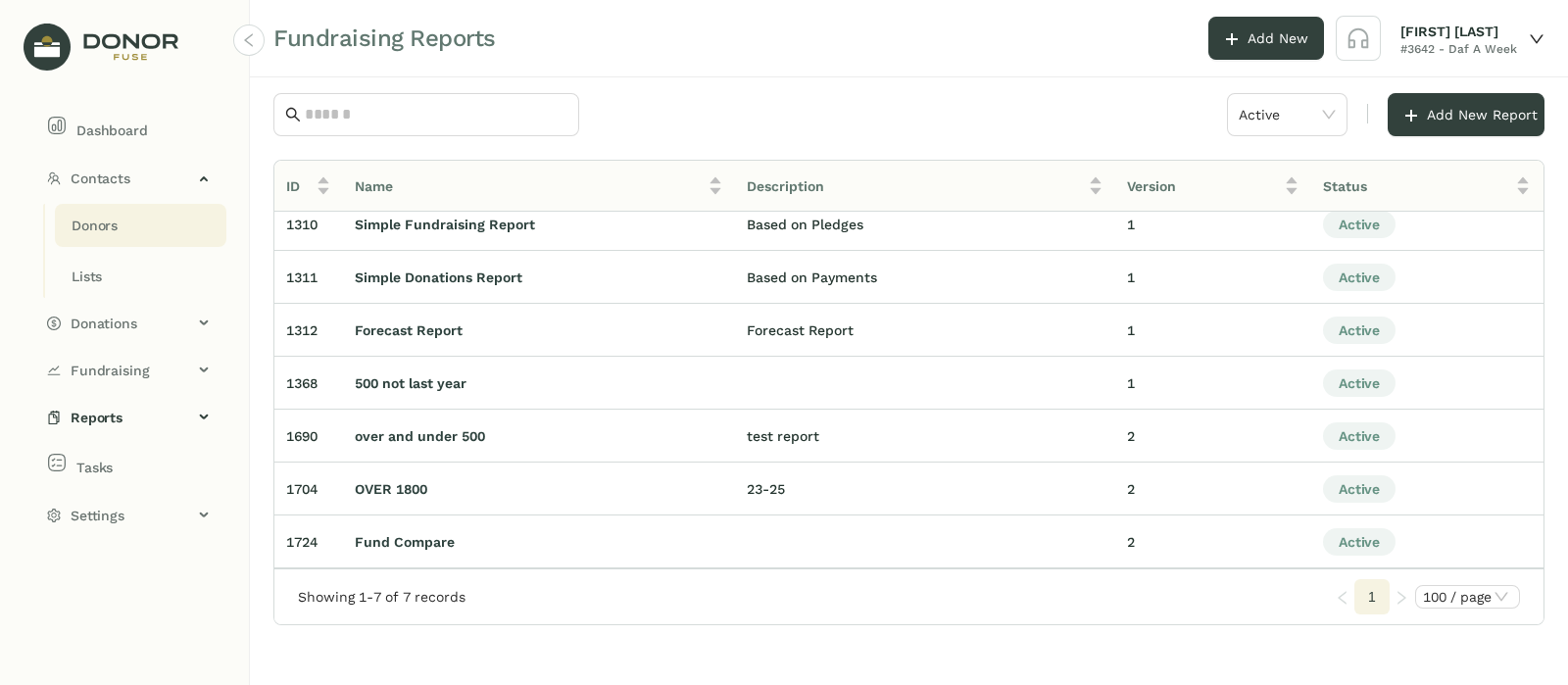 click on "Donors" 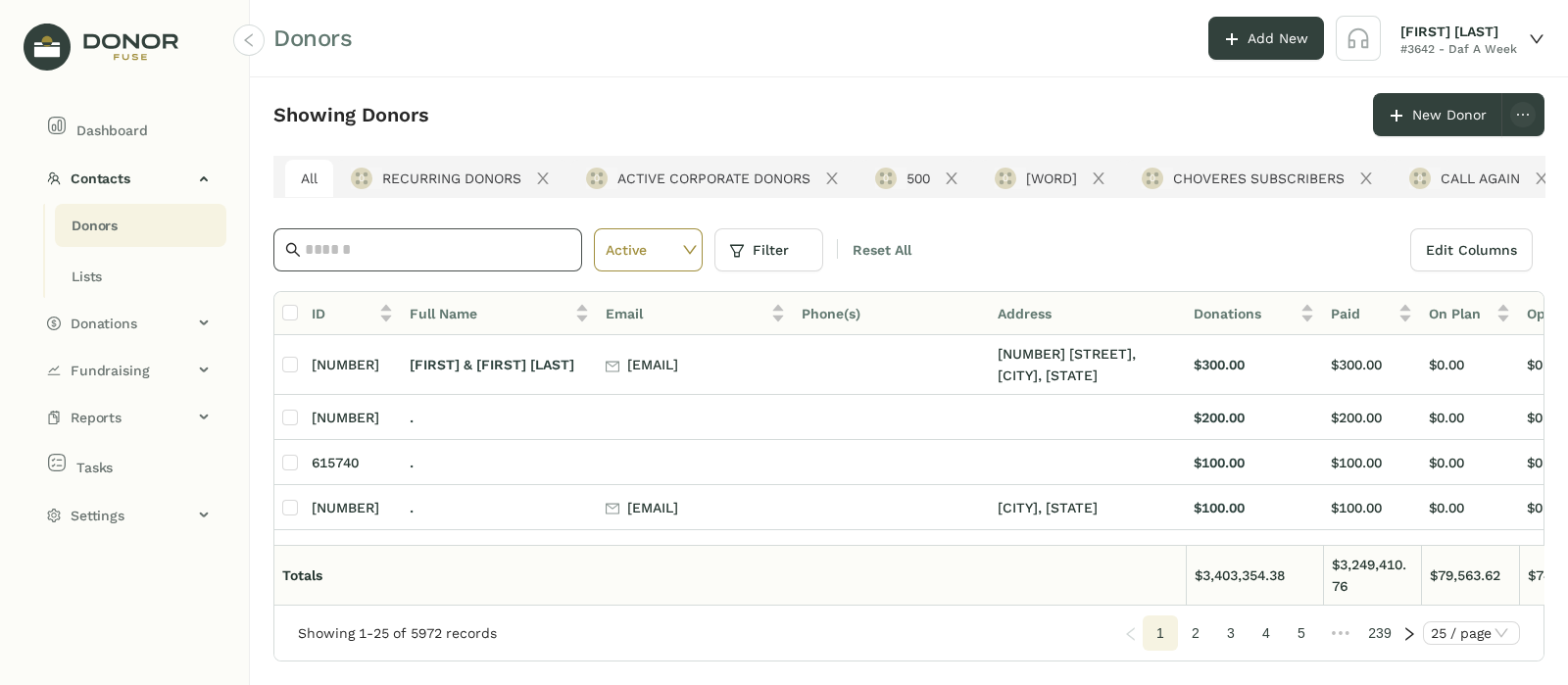 click 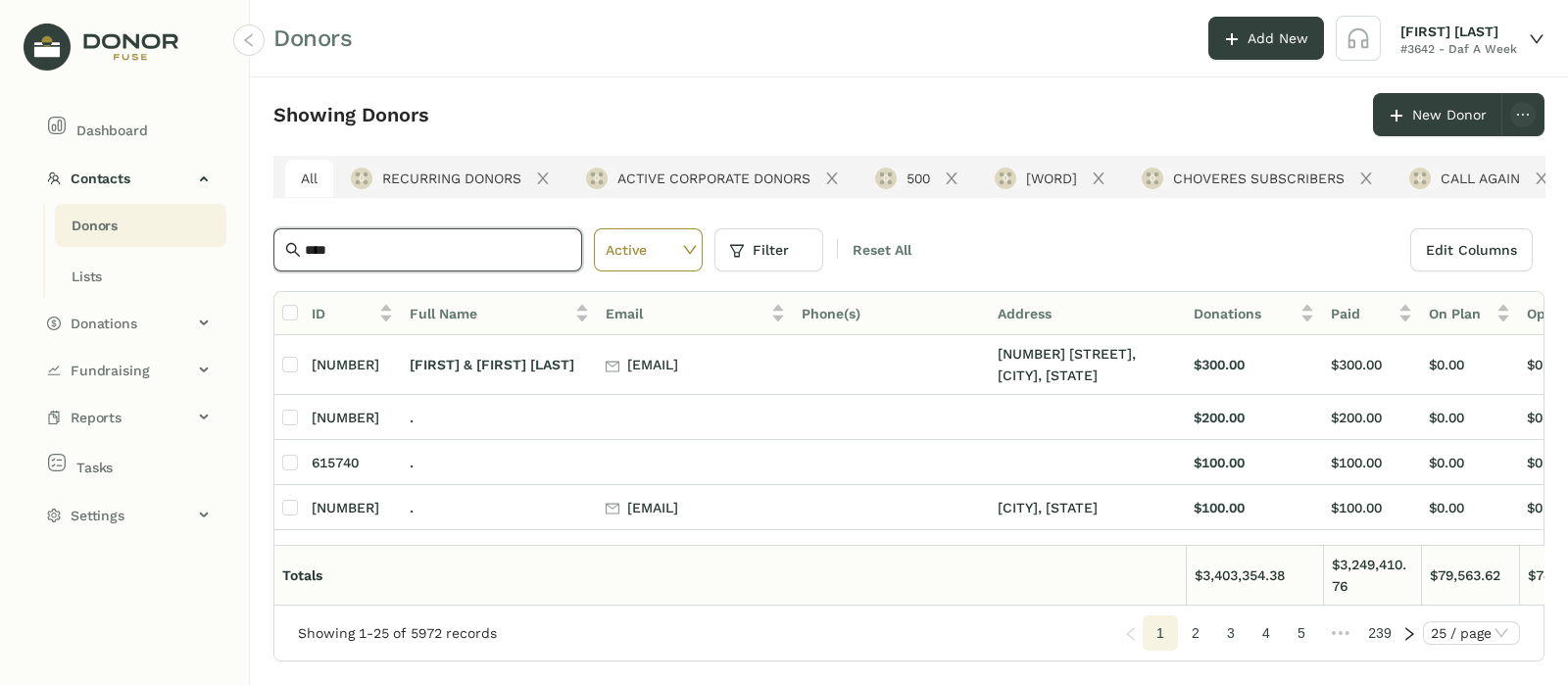type on "****" 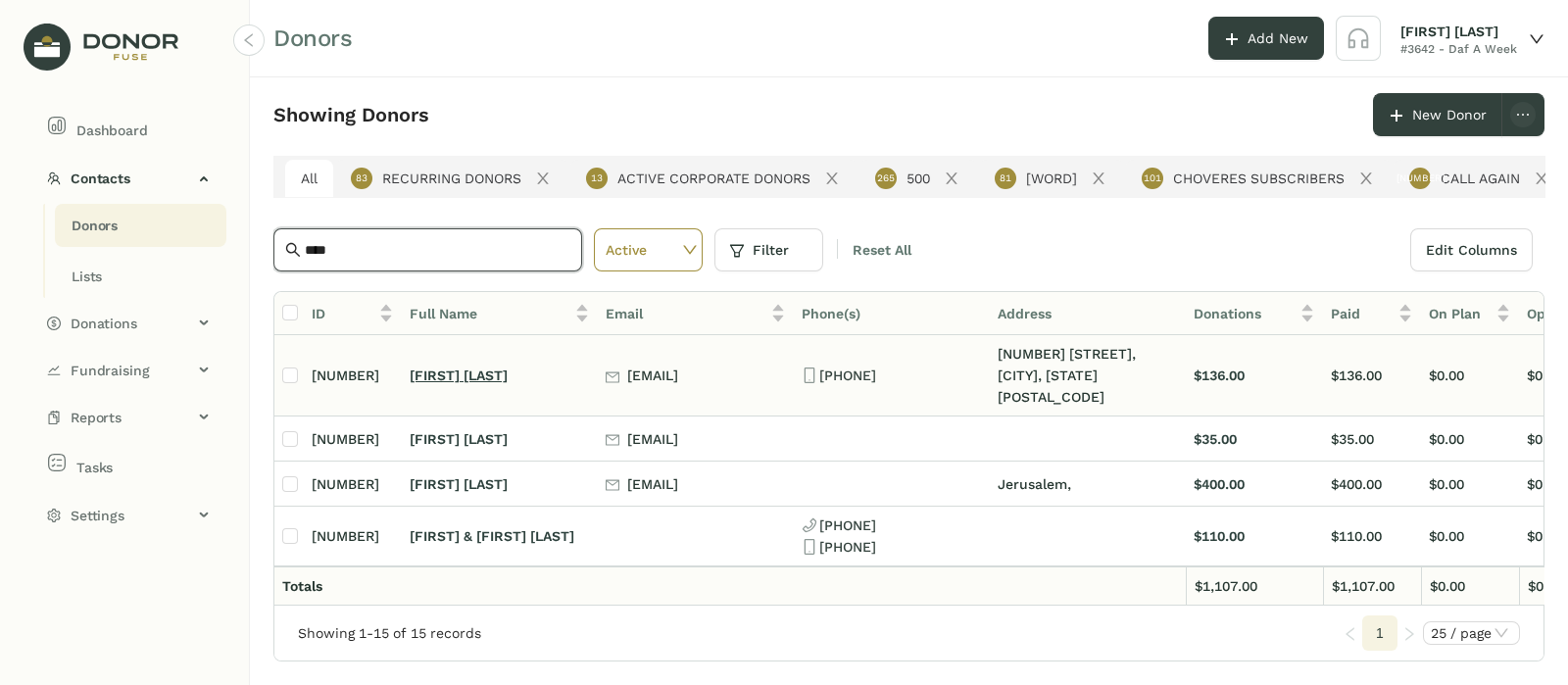click on "[FIRST] [LAST]" 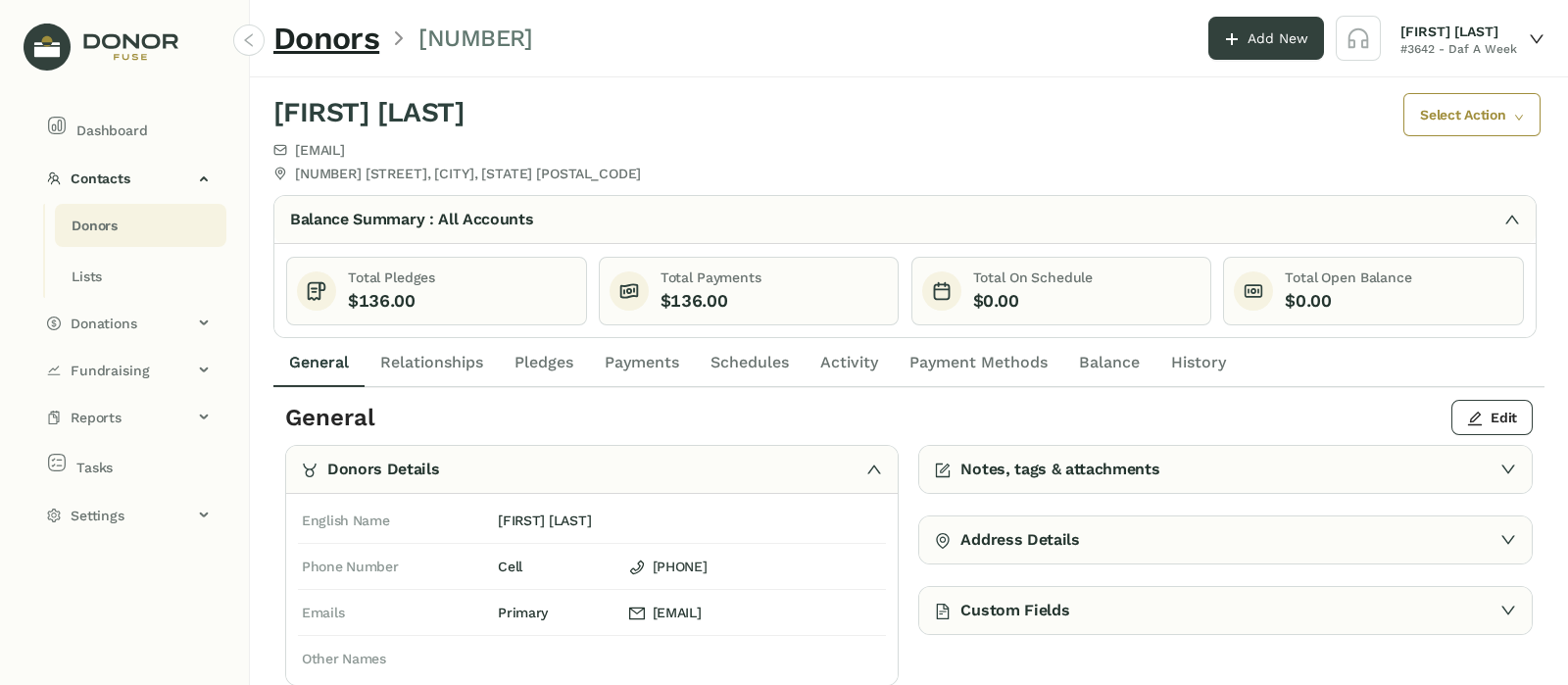 click on "Payments" 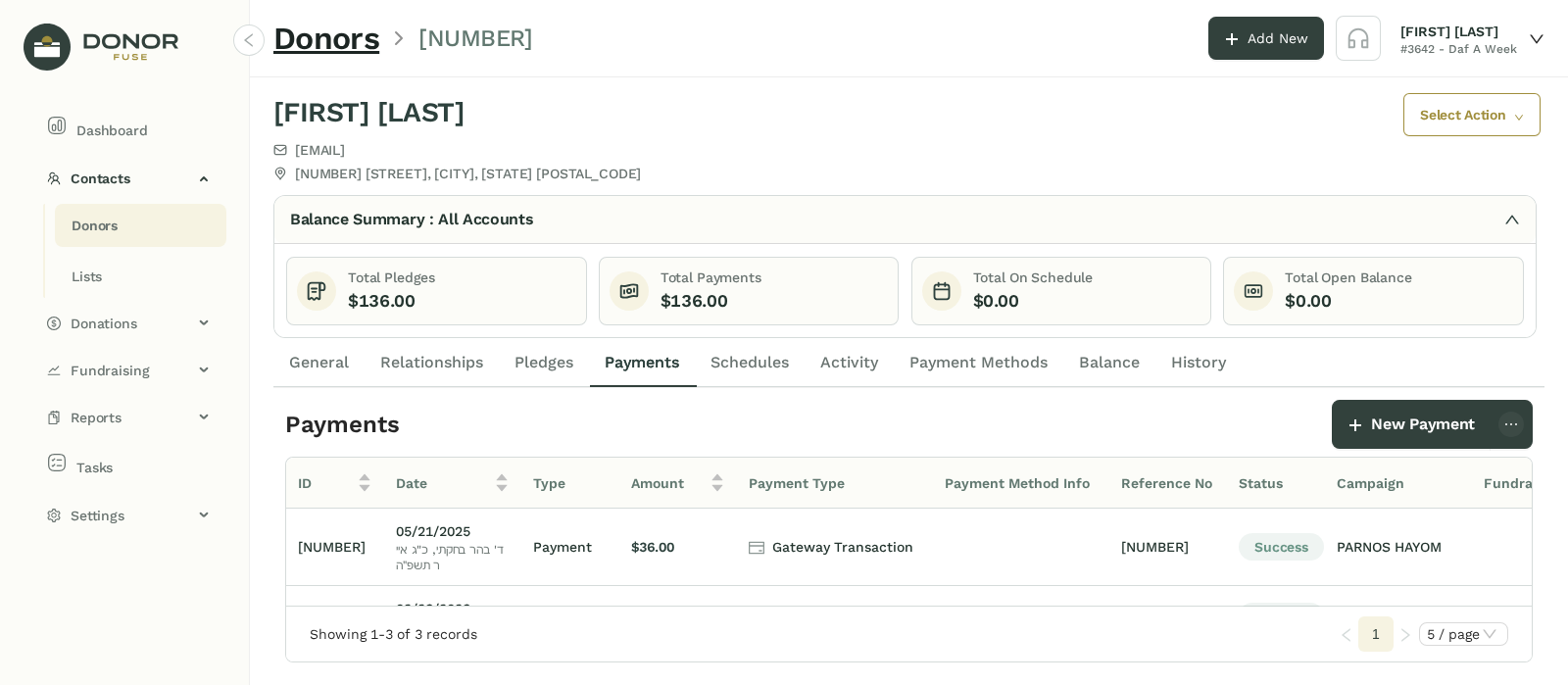 click on "Pledges" 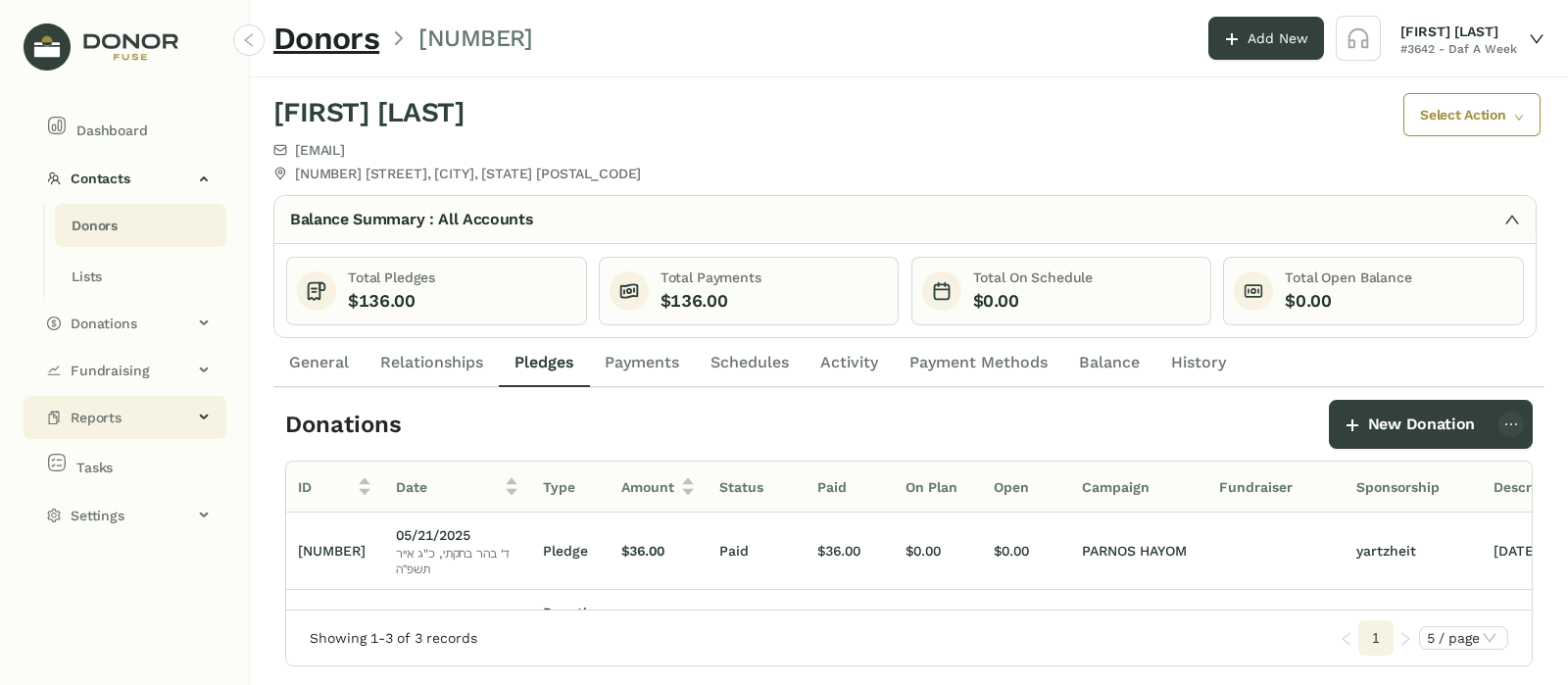 click on "Reports" 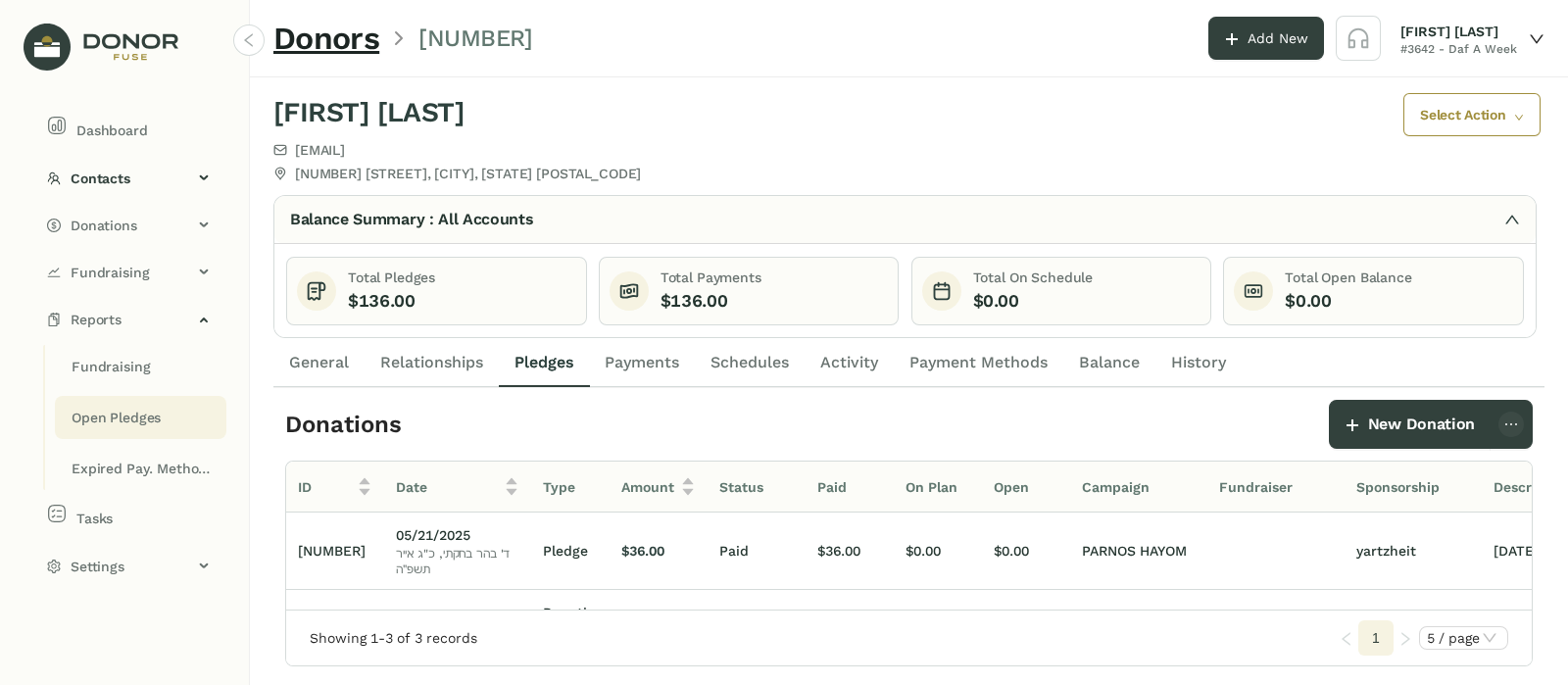 click on "Open Pledges" 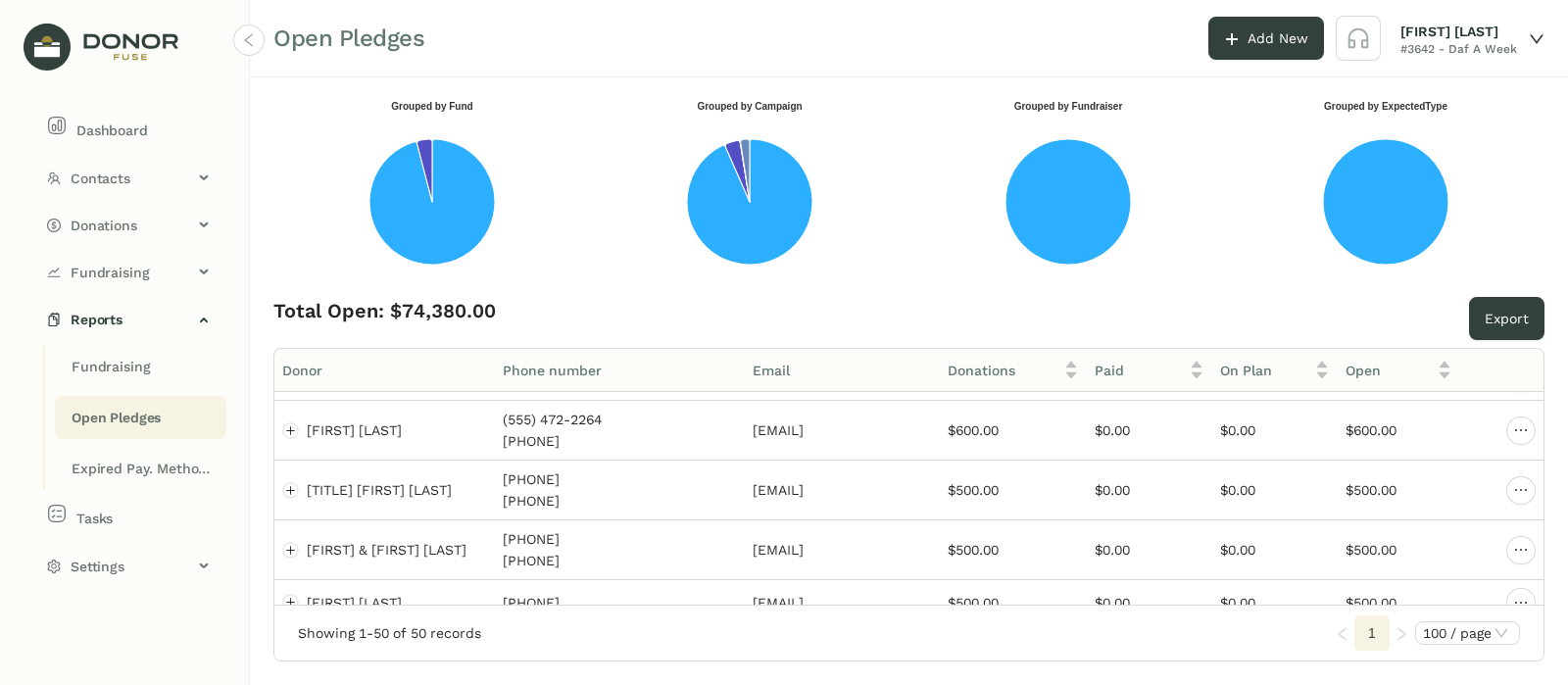 scroll, scrollTop: 735, scrollLeft: 0, axis: vertical 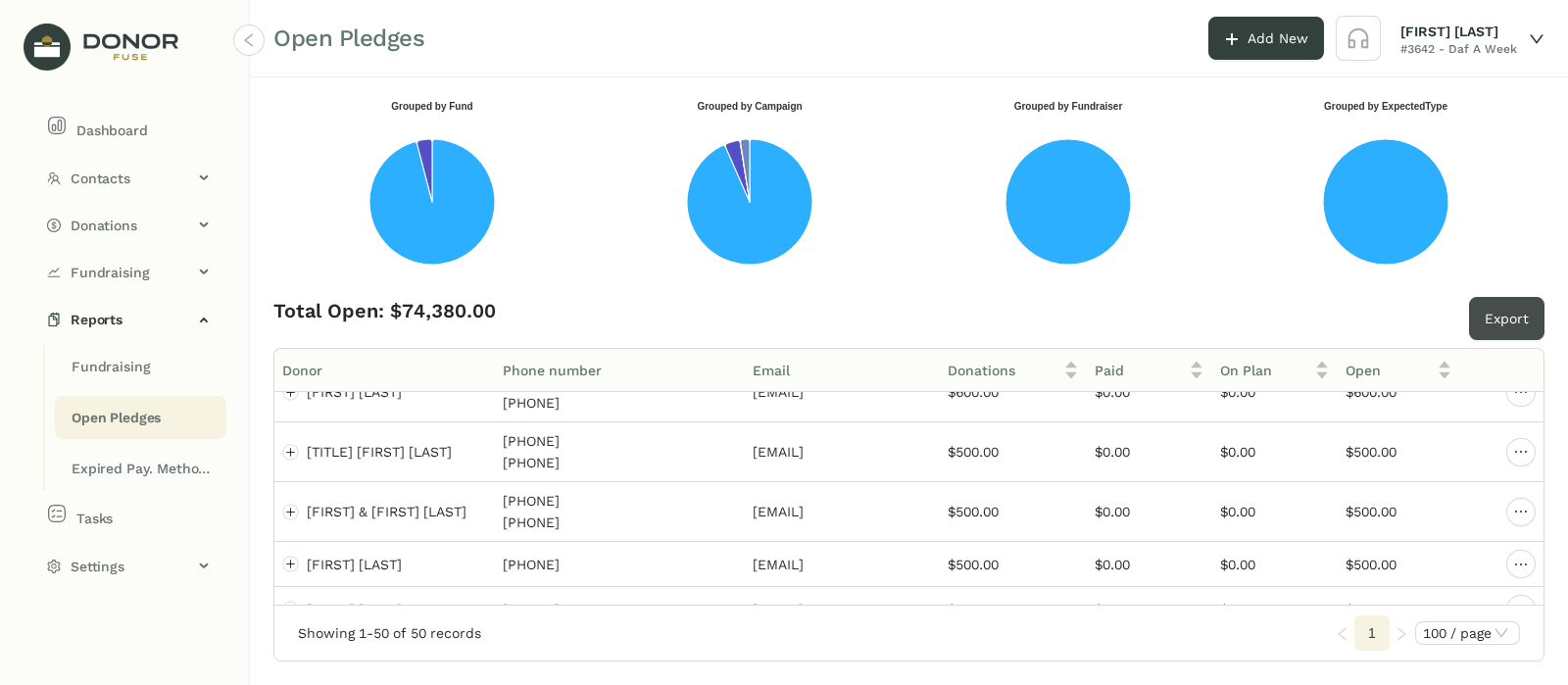click on "Export" 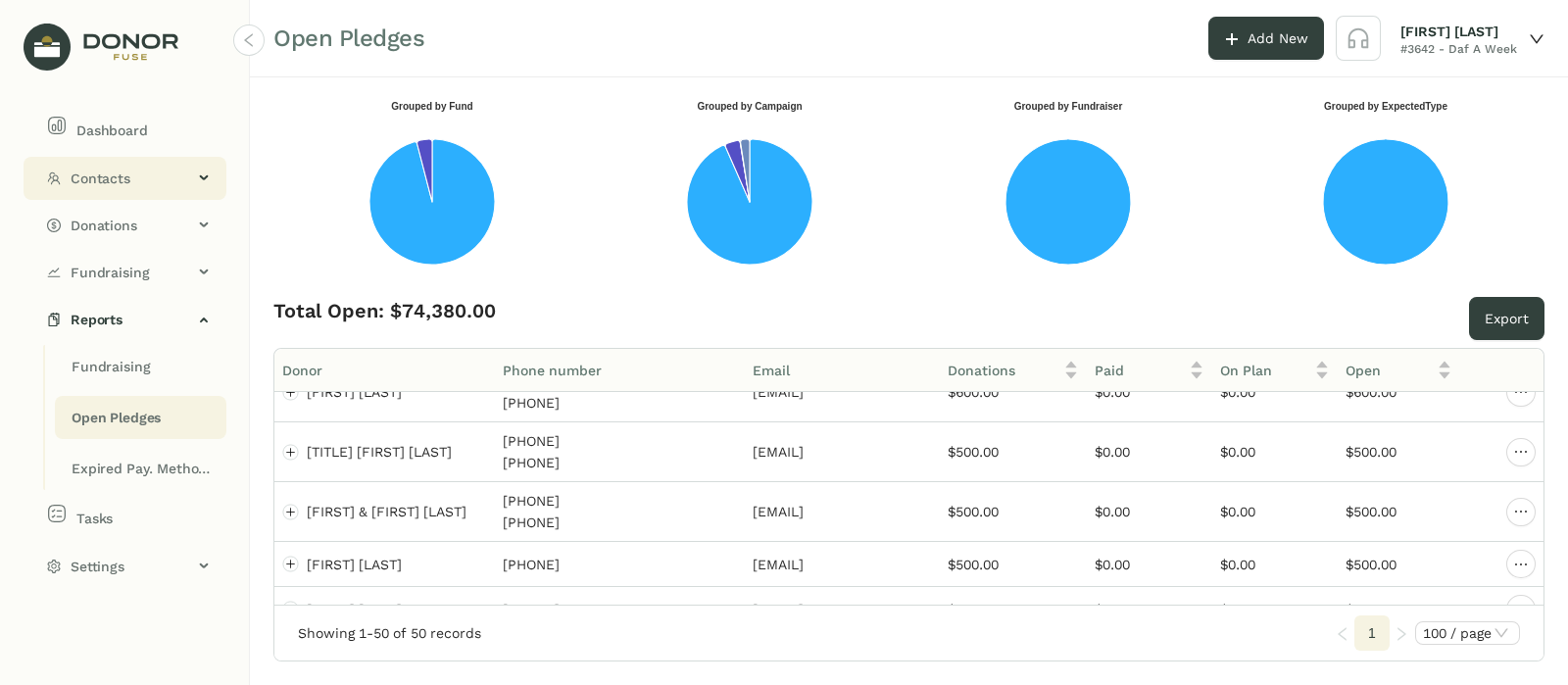 click on "Contacts" 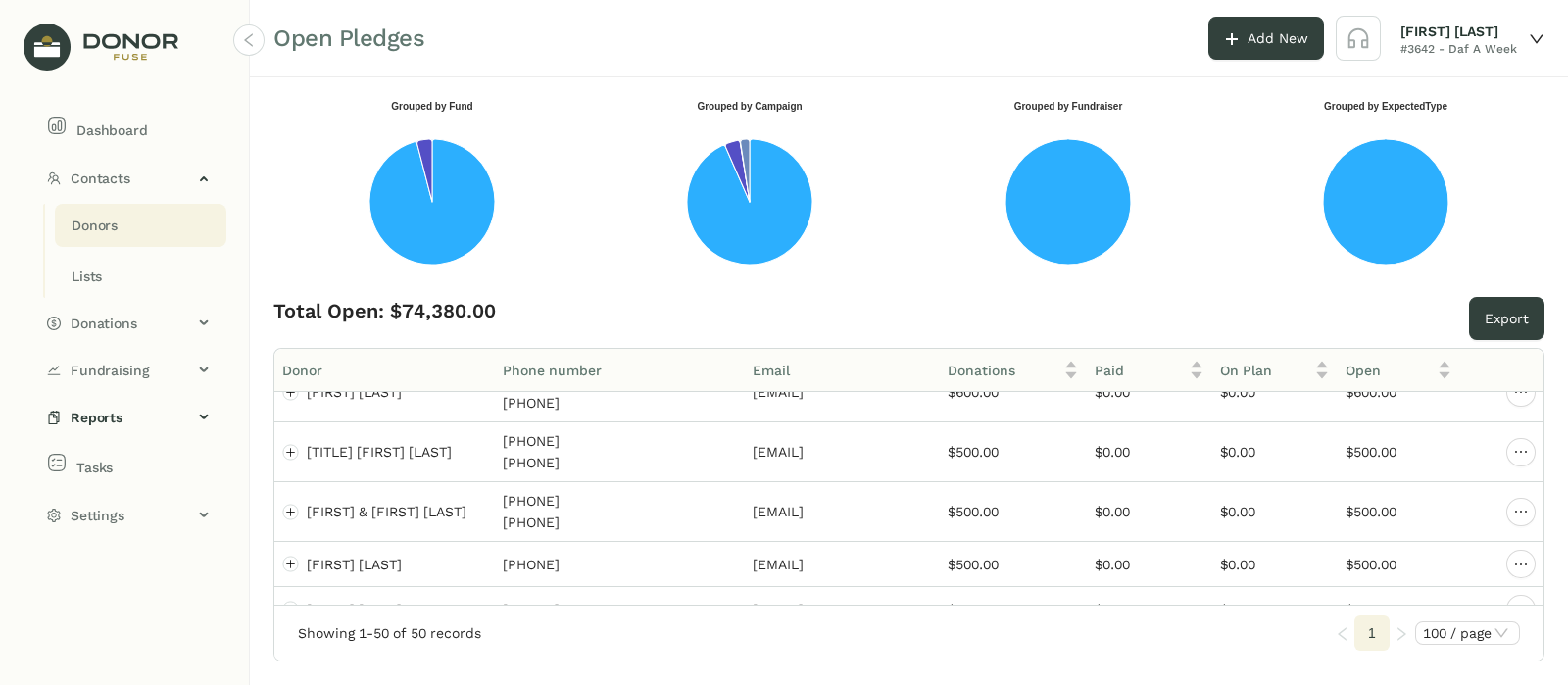 click on "Donors" 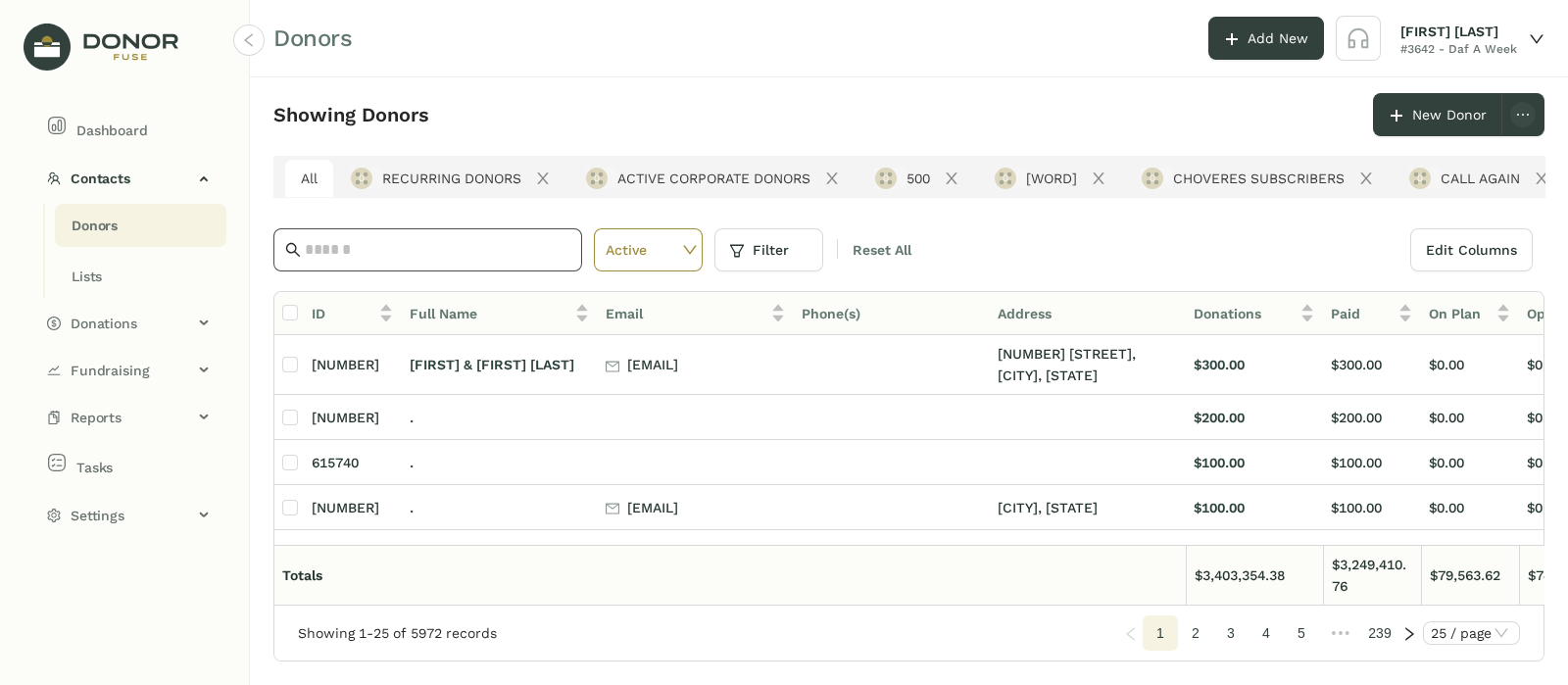 click 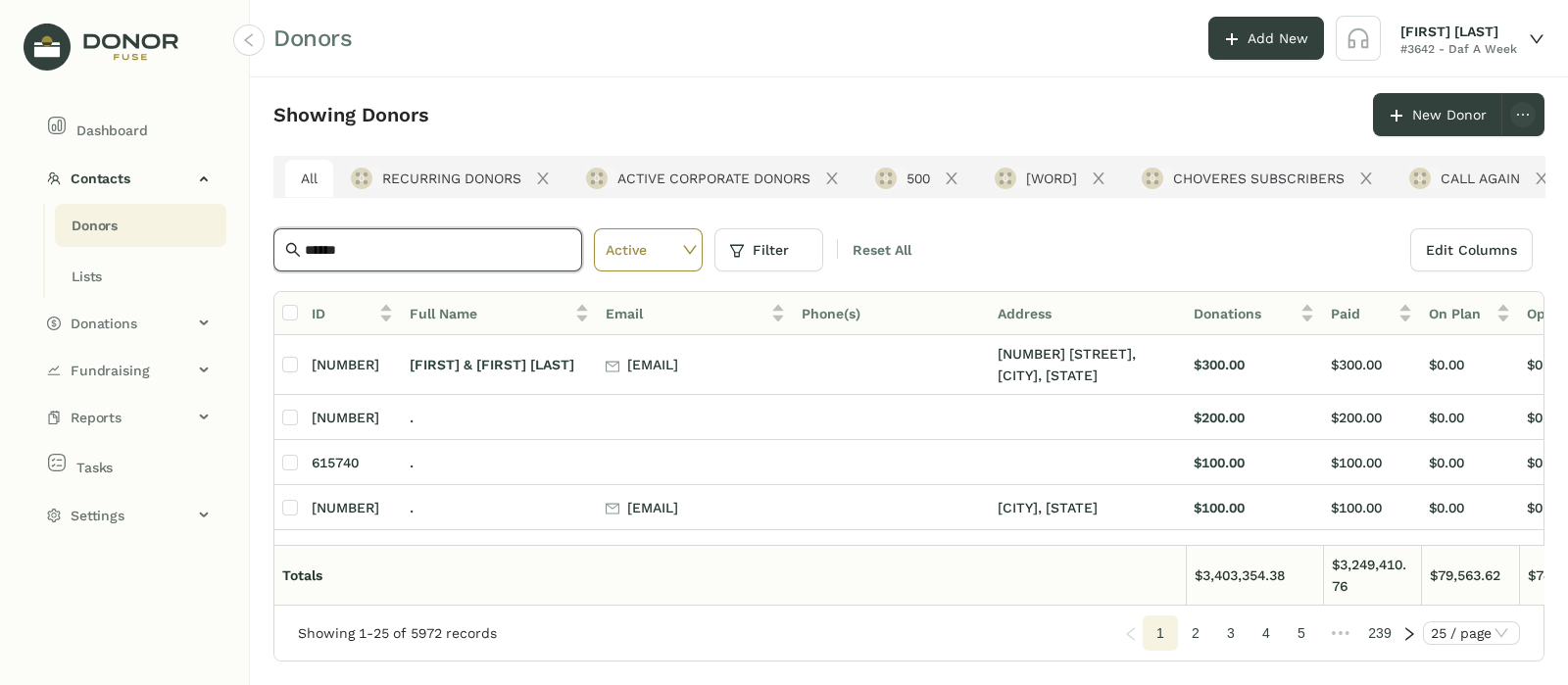 type on "******" 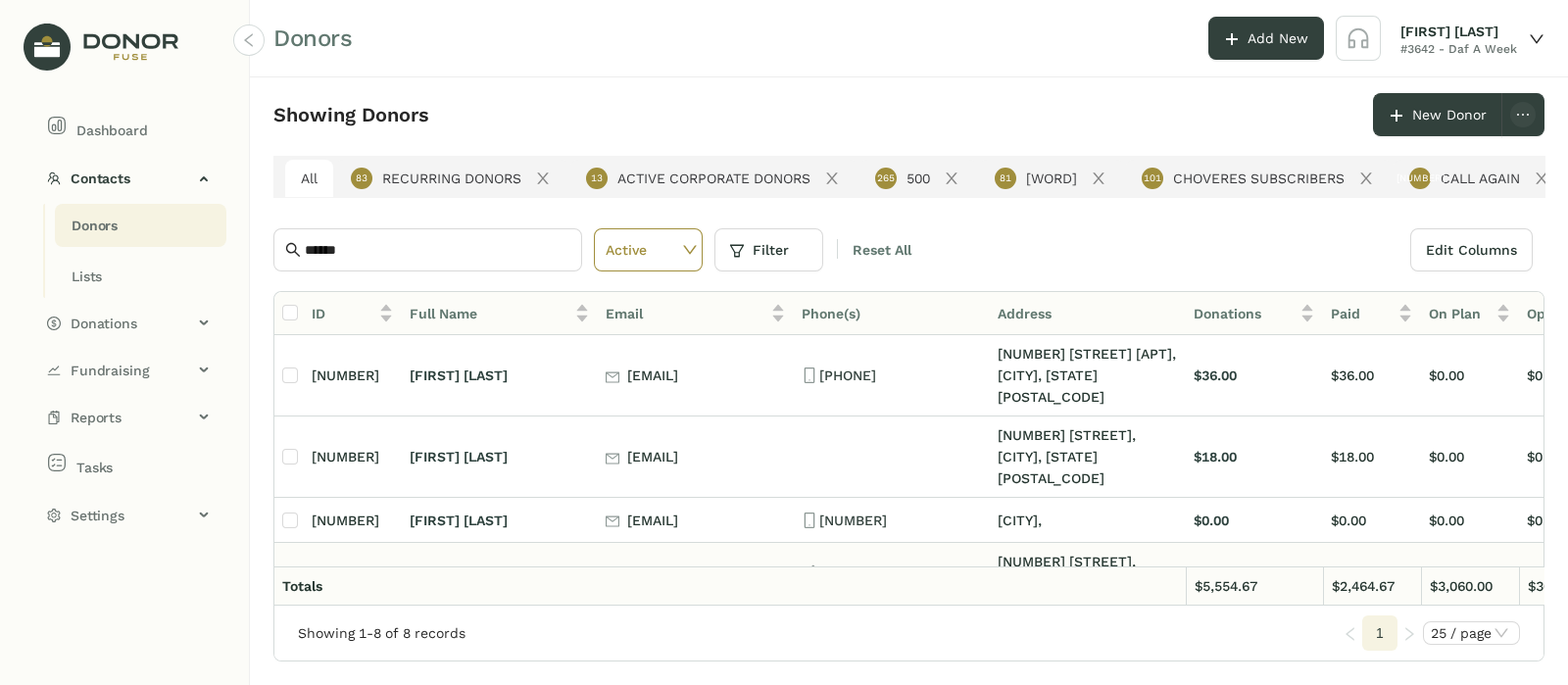 click on "[FIRST] [LAST]" 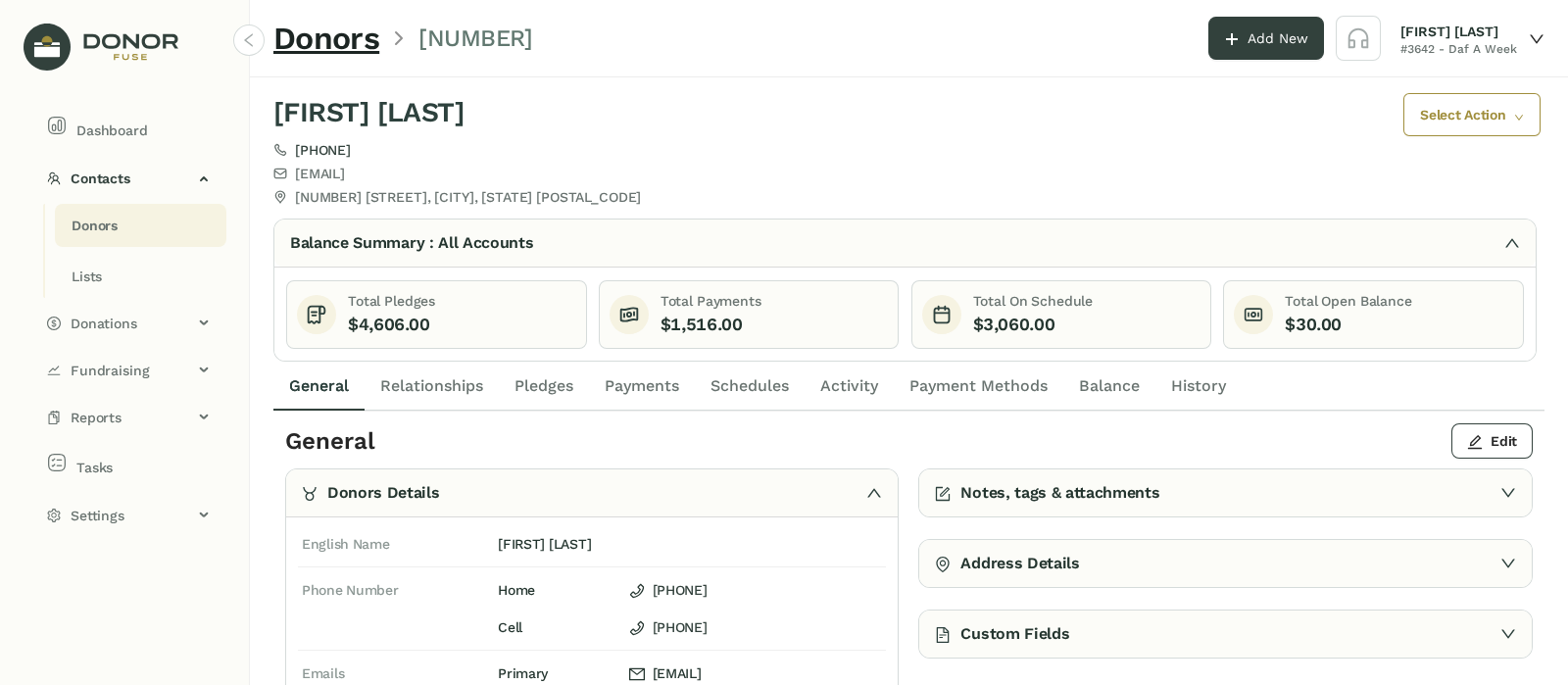 click on "Payments" 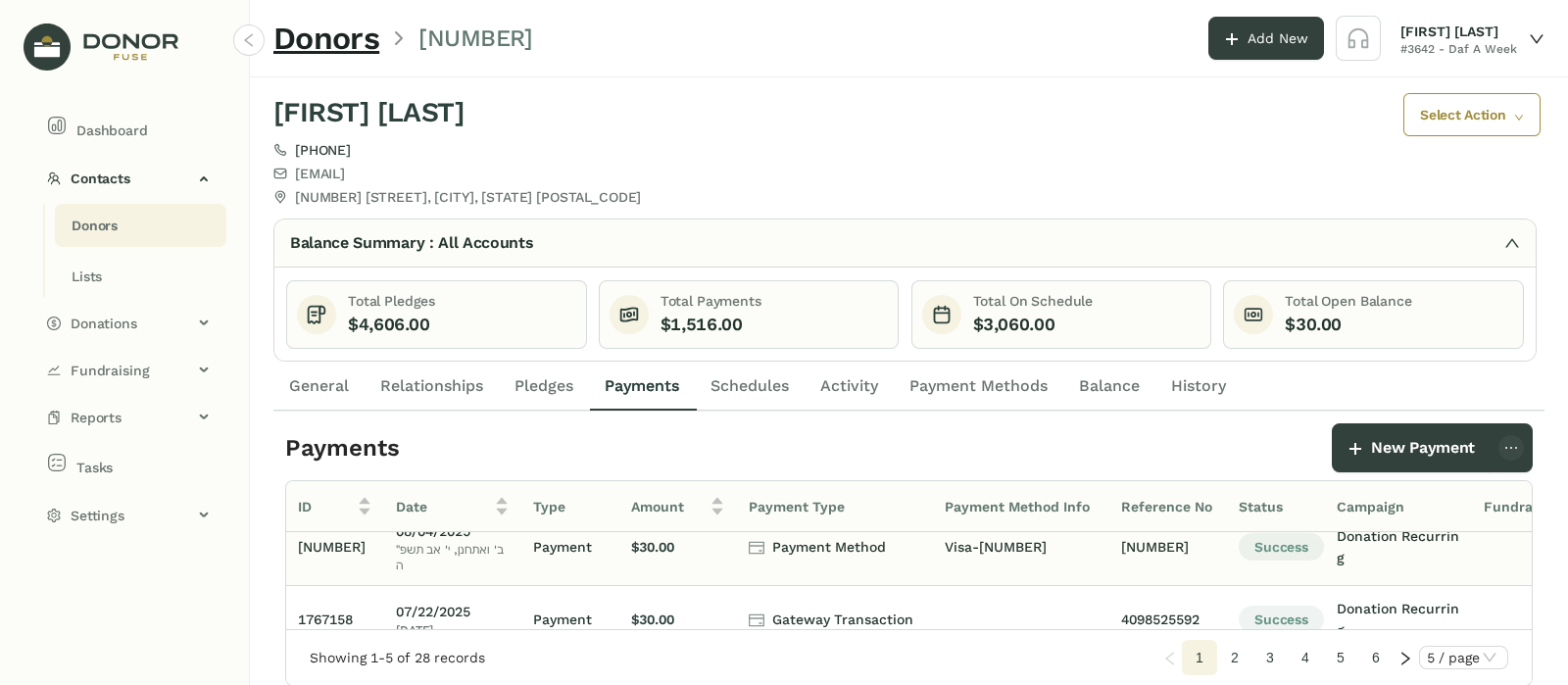 scroll, scrollTop: 0, scrollLeft: 0, axis: both 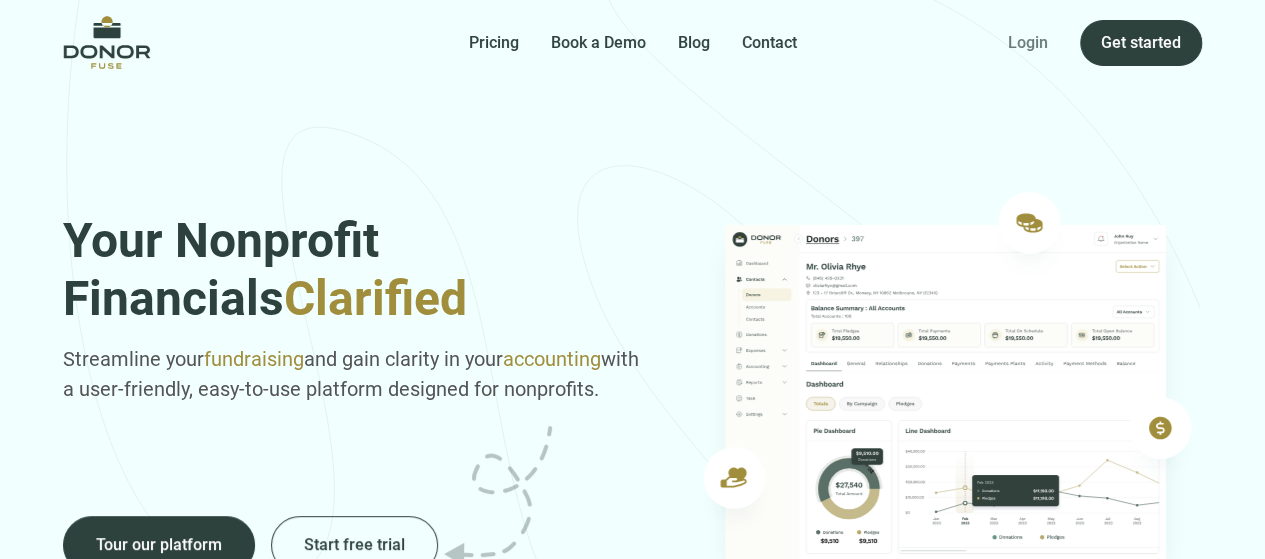 click on "Login" at bounding box center [1028, 43] 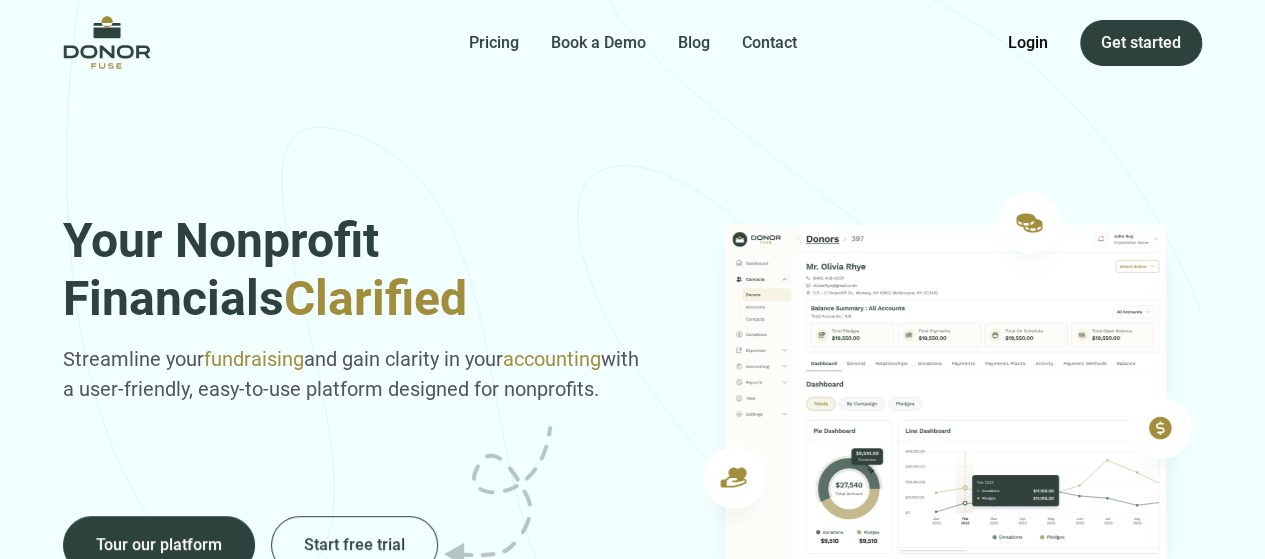 click on "Pricing Book a Demo Blog Contact Get Started Login Login Get started" at bounding box center [632, 42] 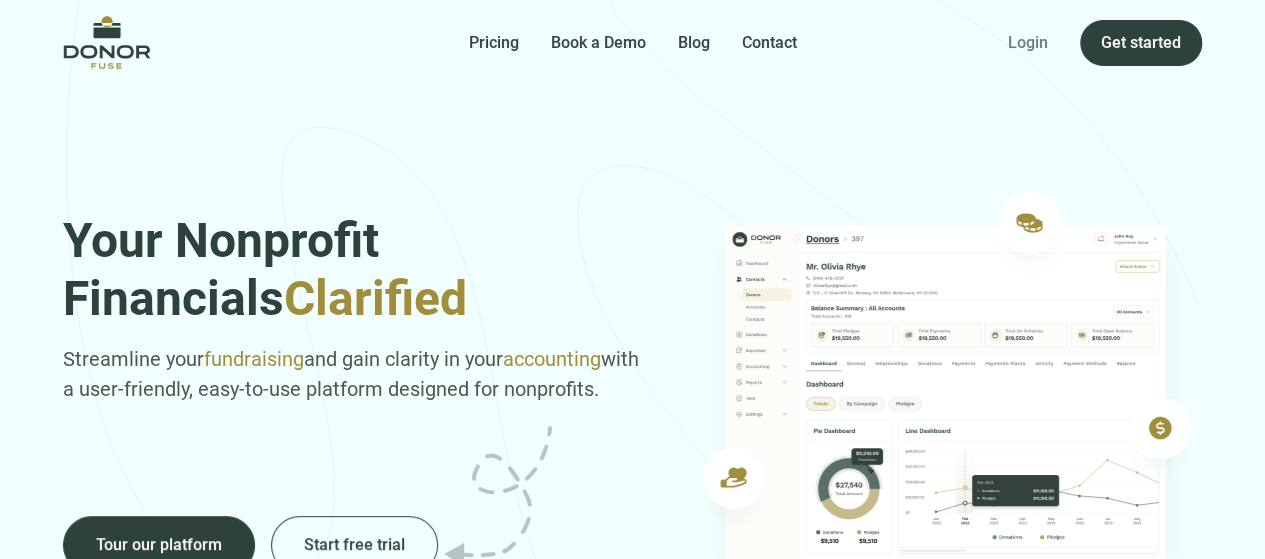 click on "Login" at bounding box center (1028, 43) 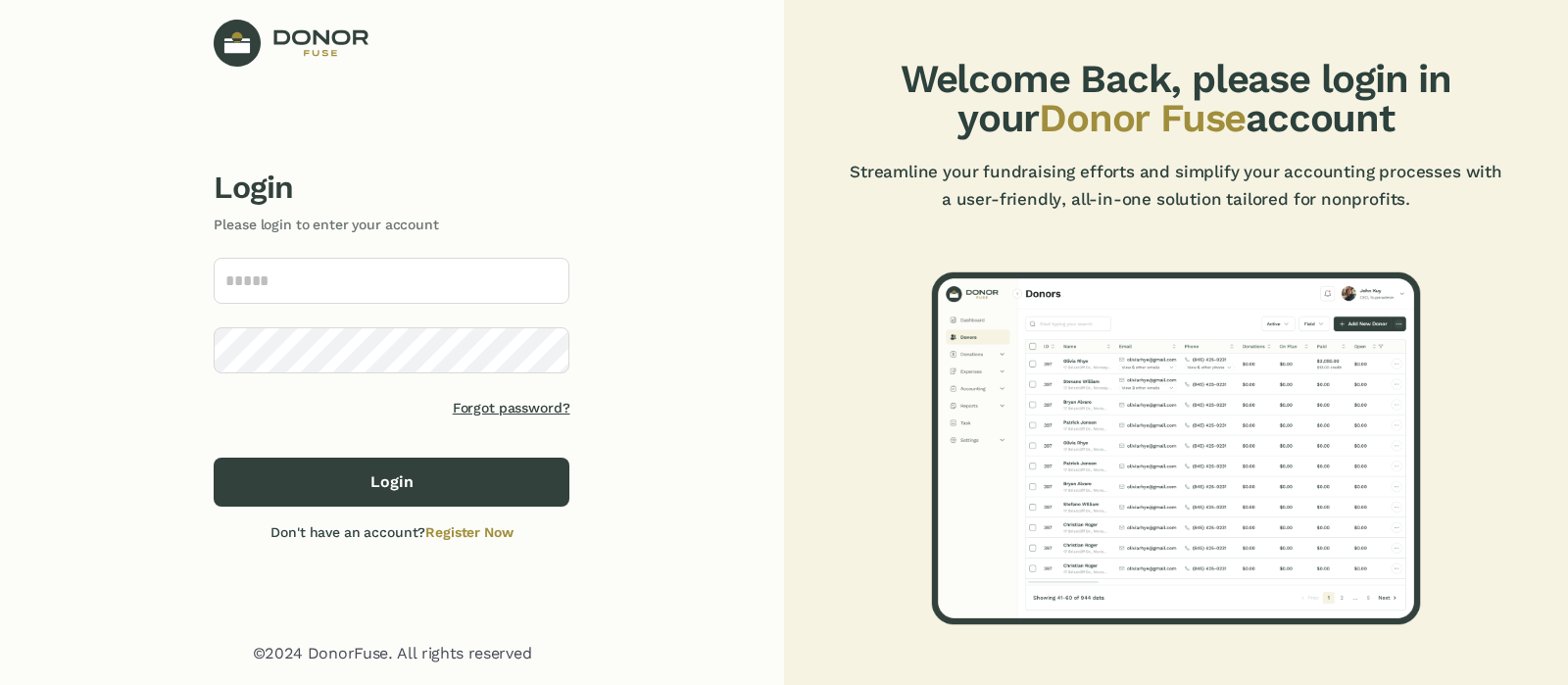 scroll, scrollTop: 0, scrollLeft: 0, axis: both 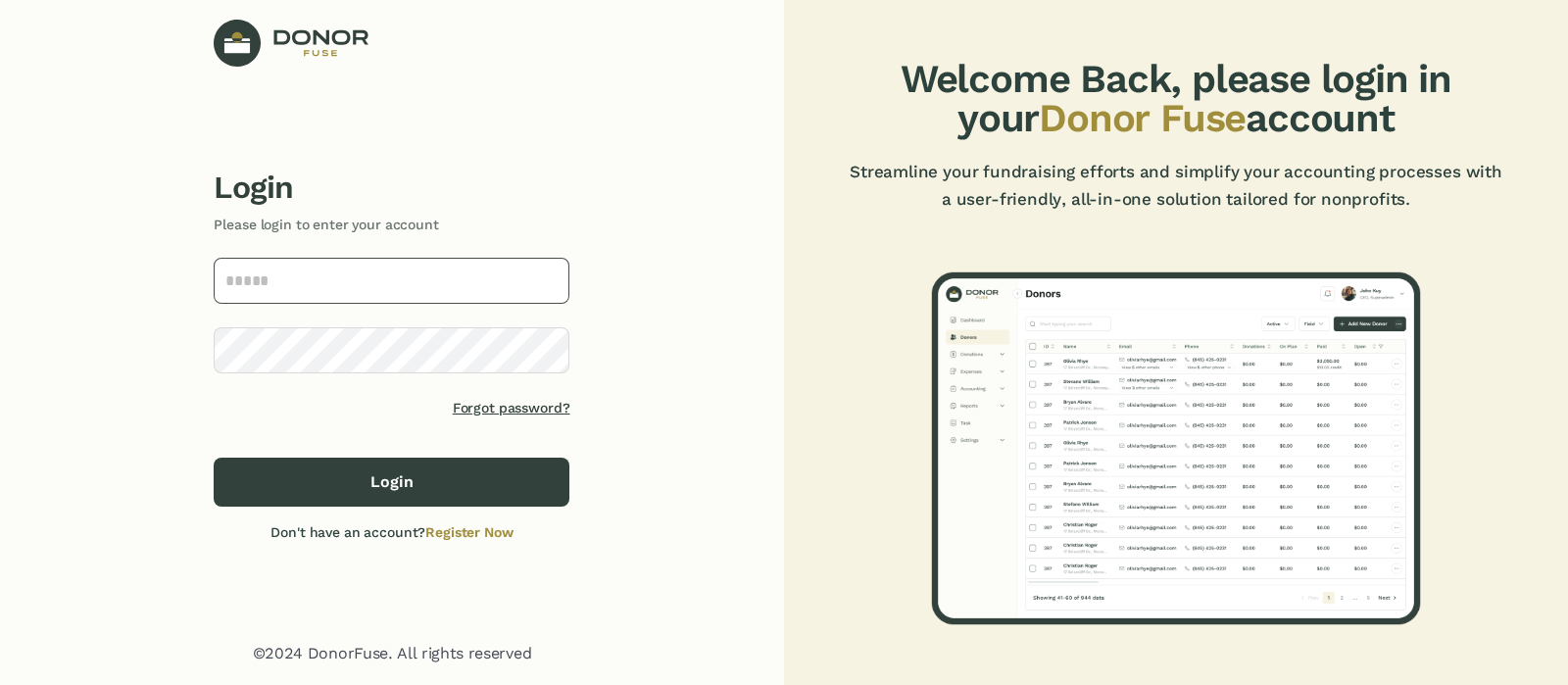 click 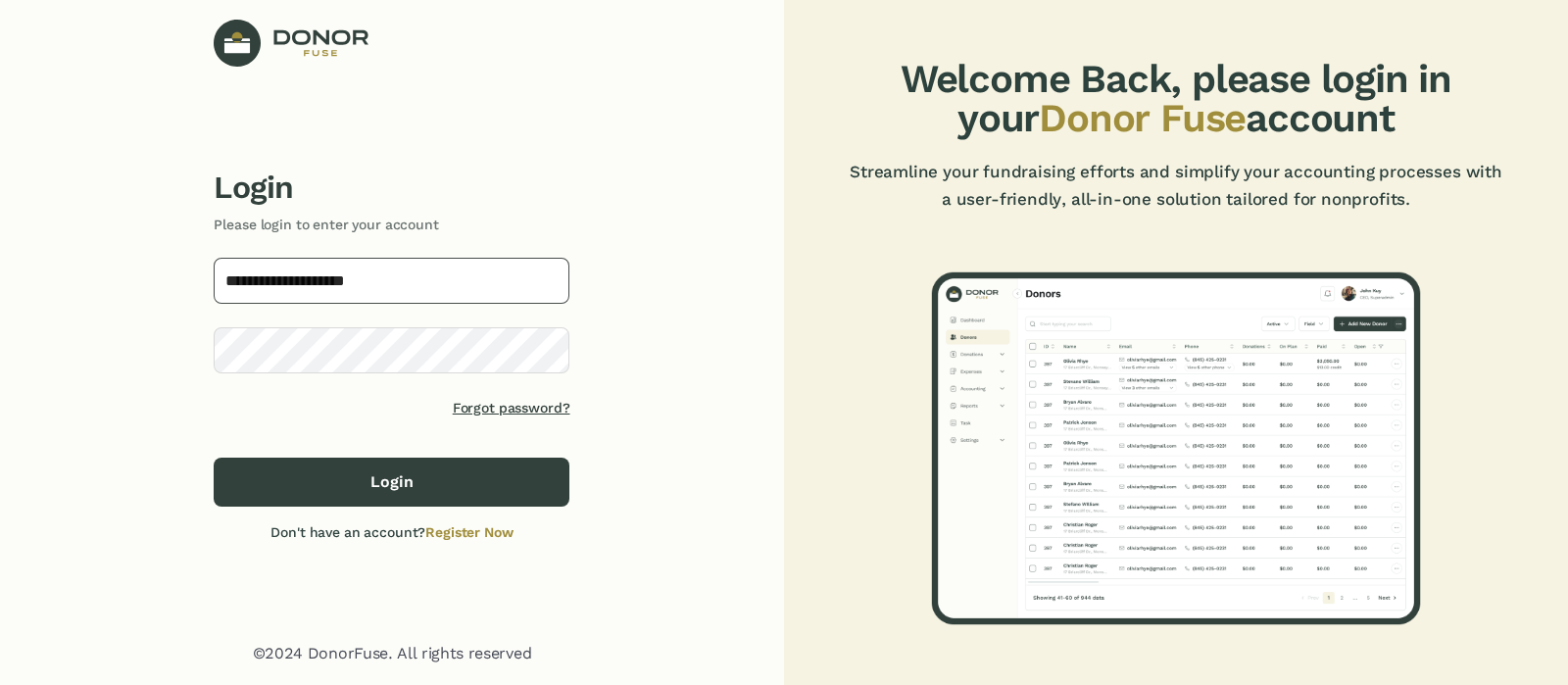 type on "**********" 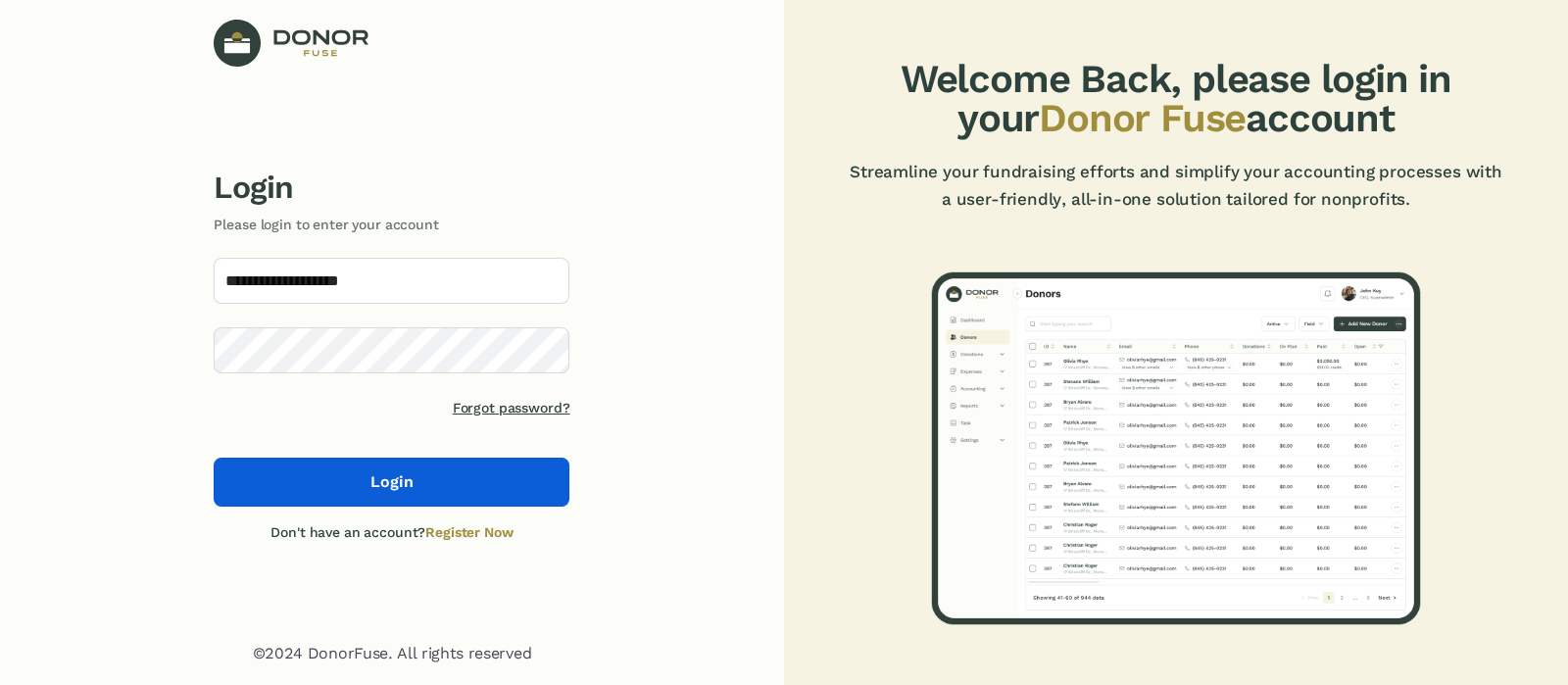 click on "Login" 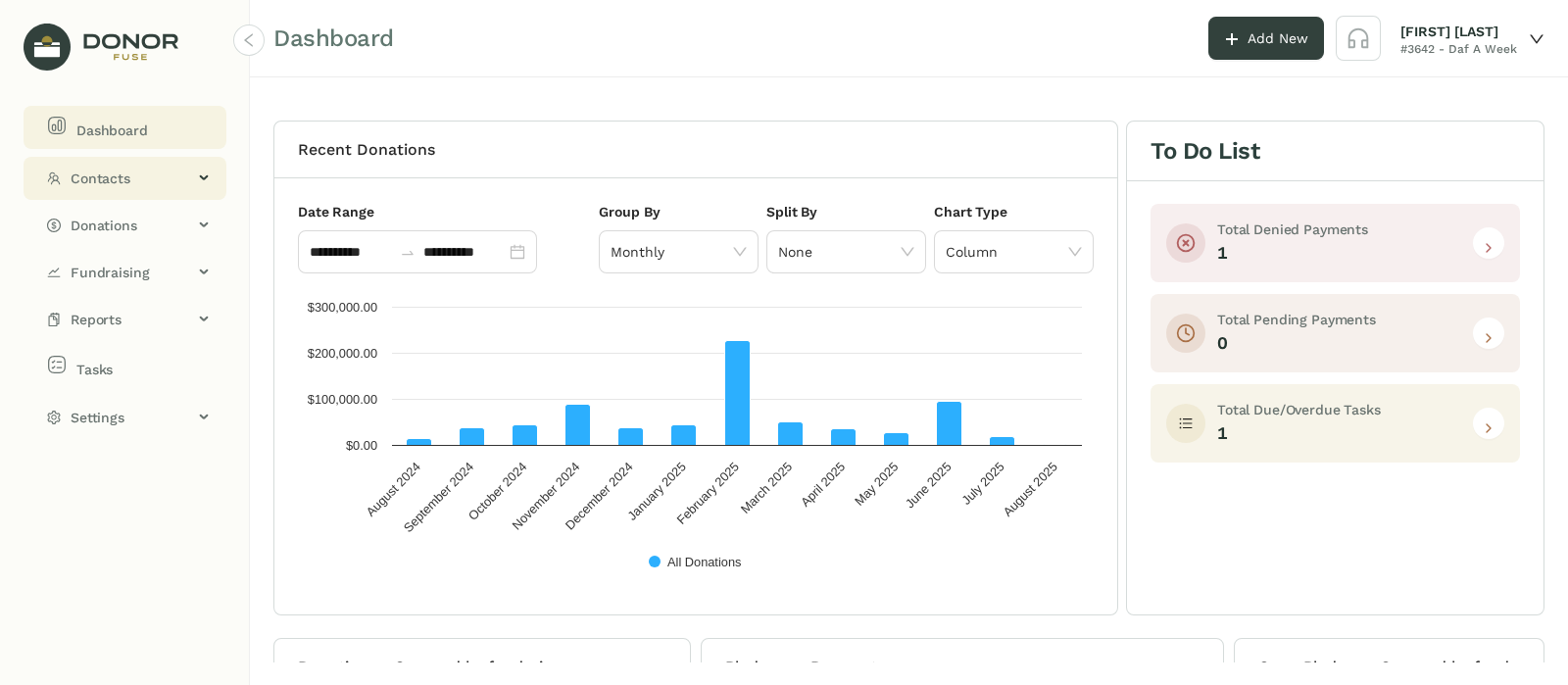 click on "Contacts" 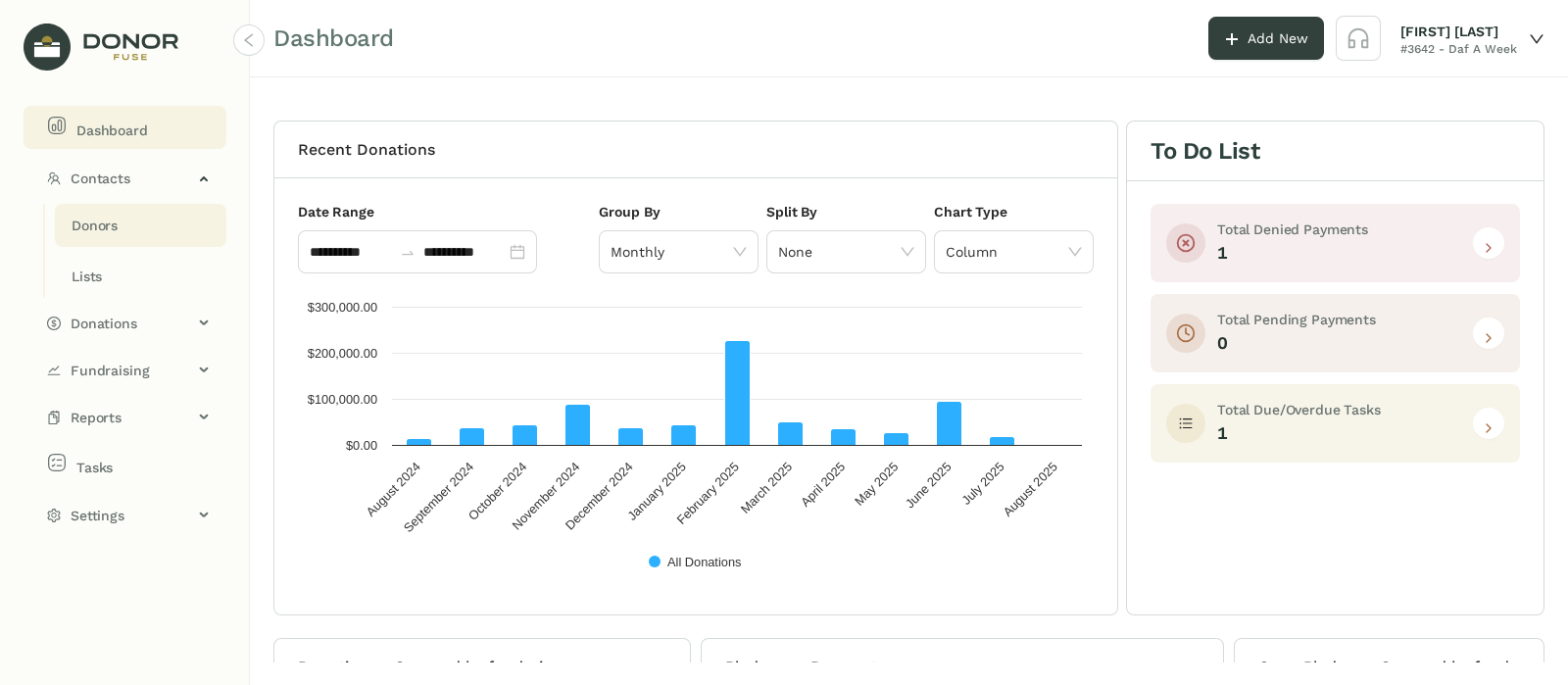 click on "Donors" 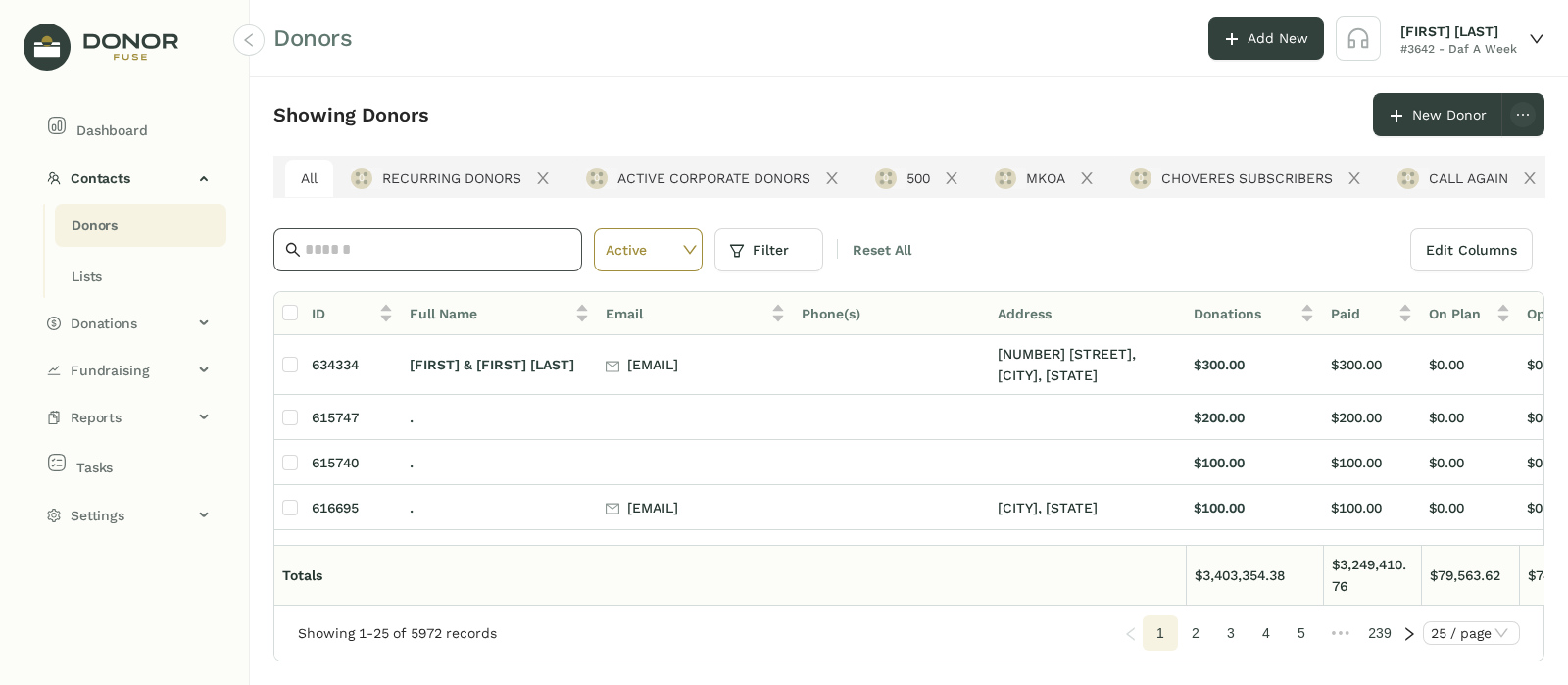click 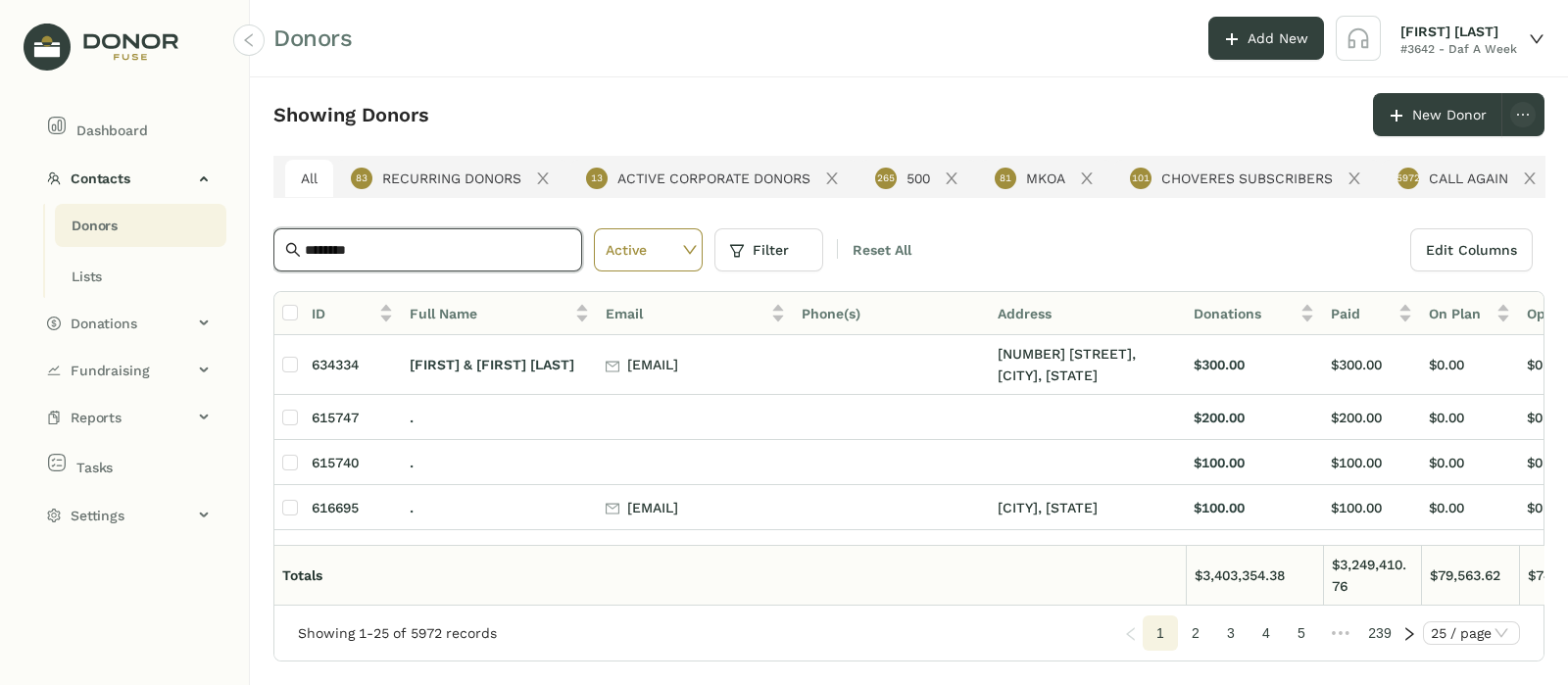 type on "********" 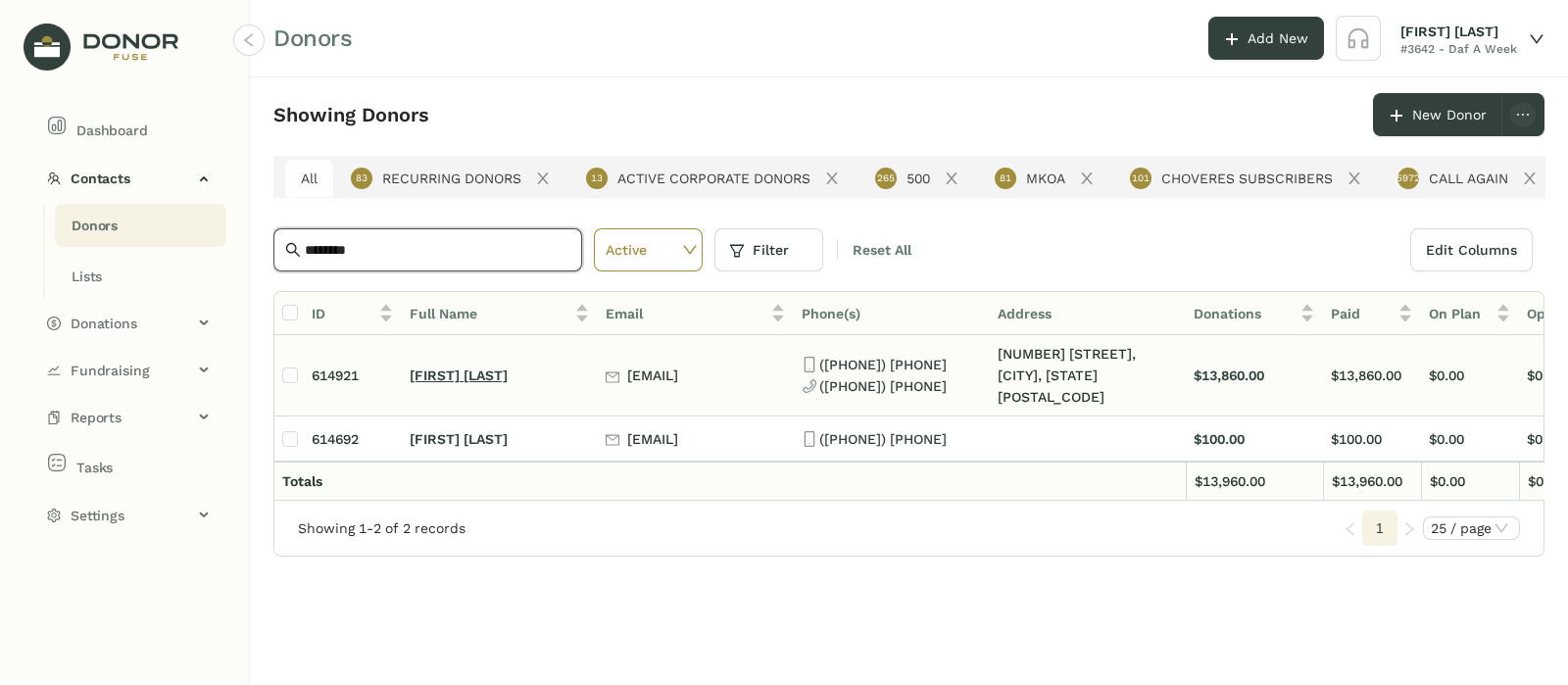 click on "Ari Bergmann" 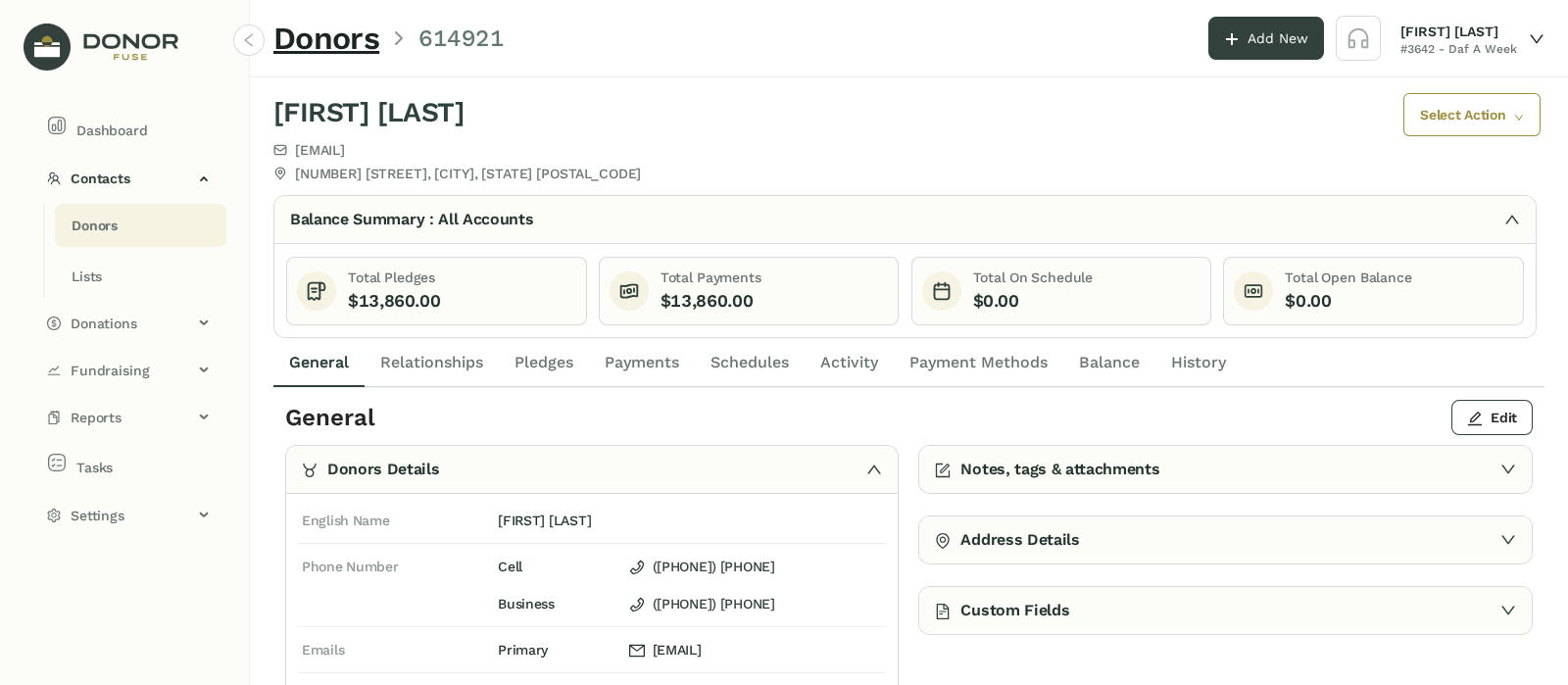 click on "Payments" 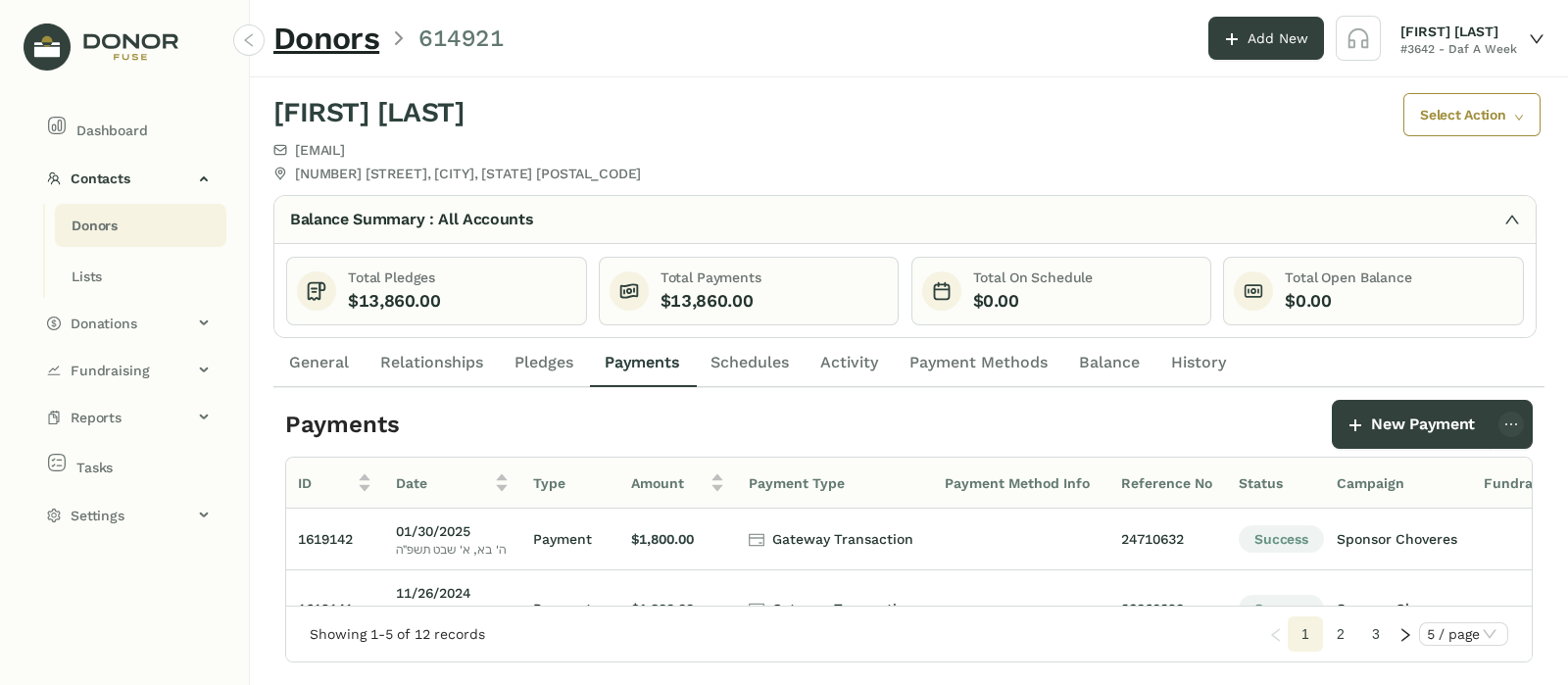 click on "Pledges" 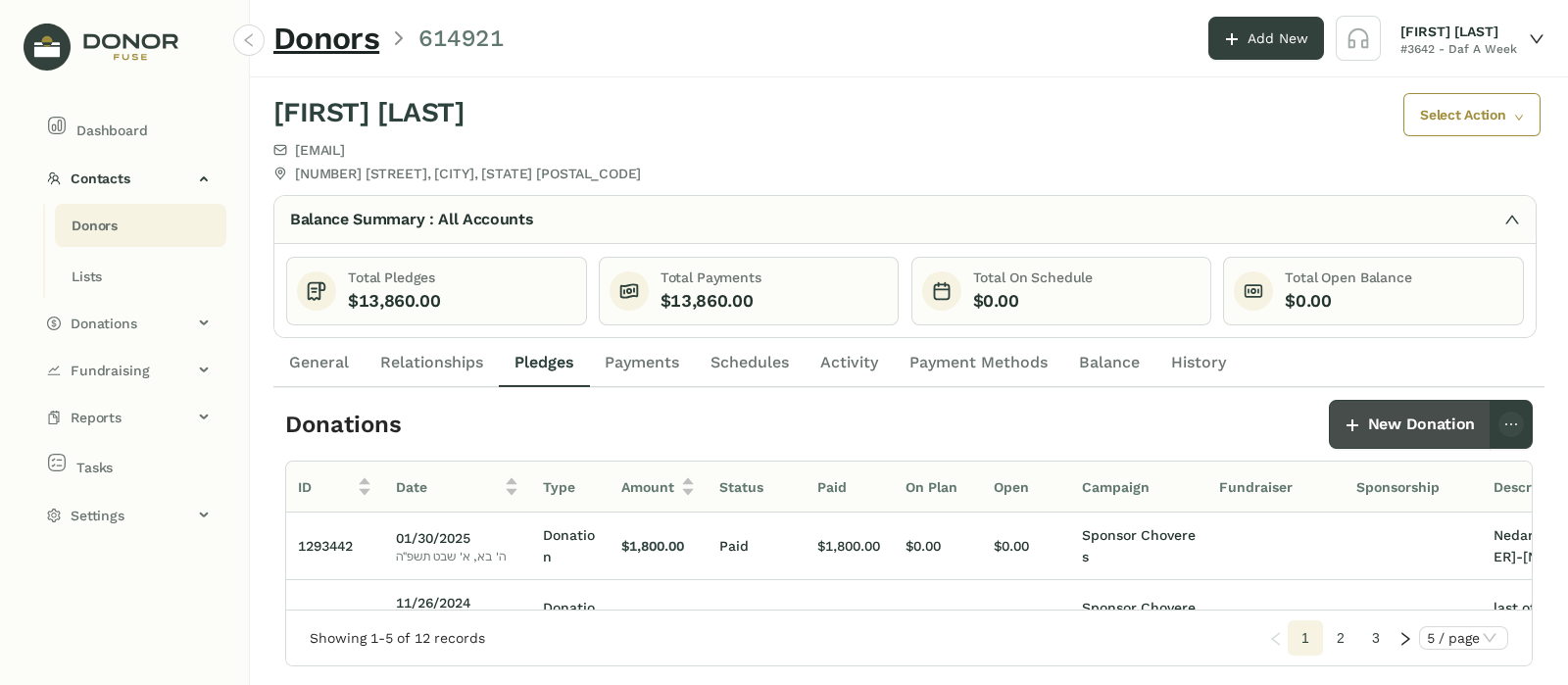 click on "New Donation" 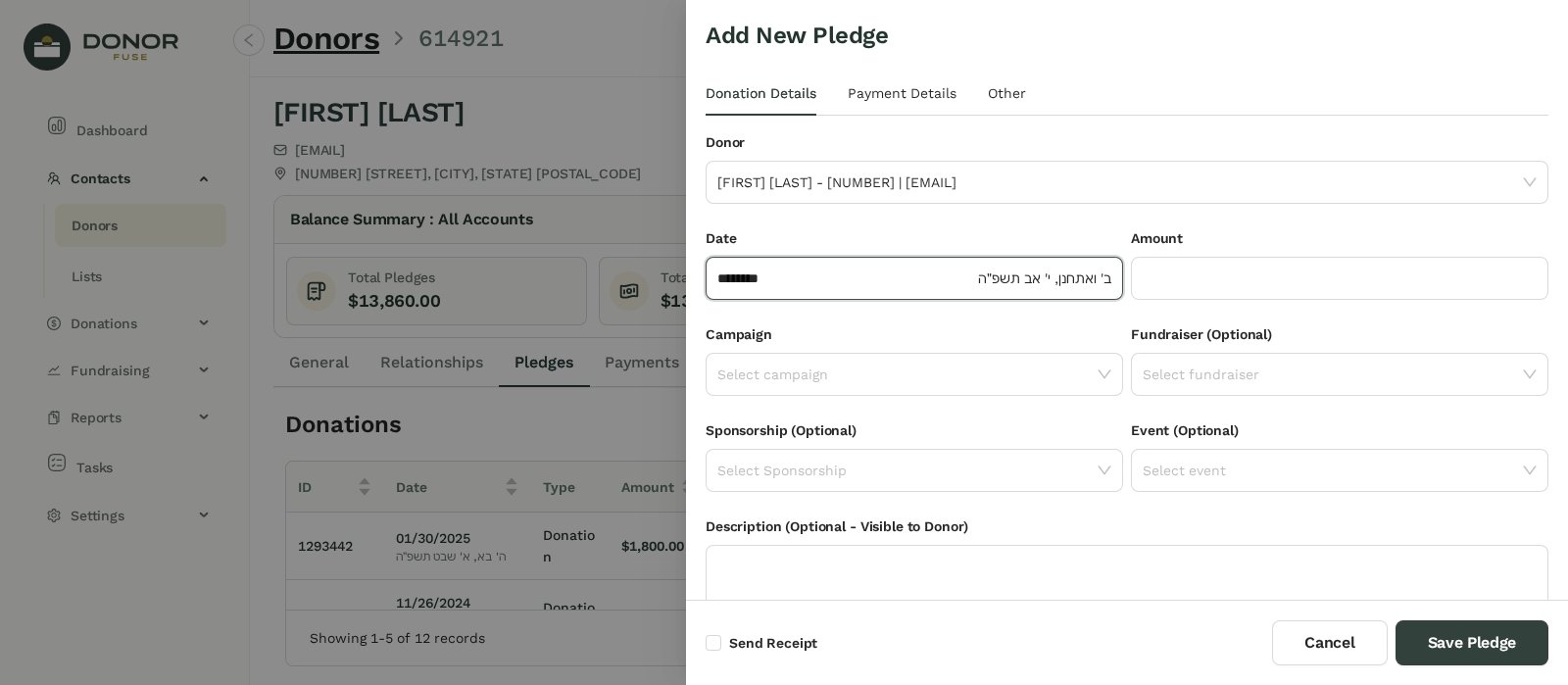 click on "********" 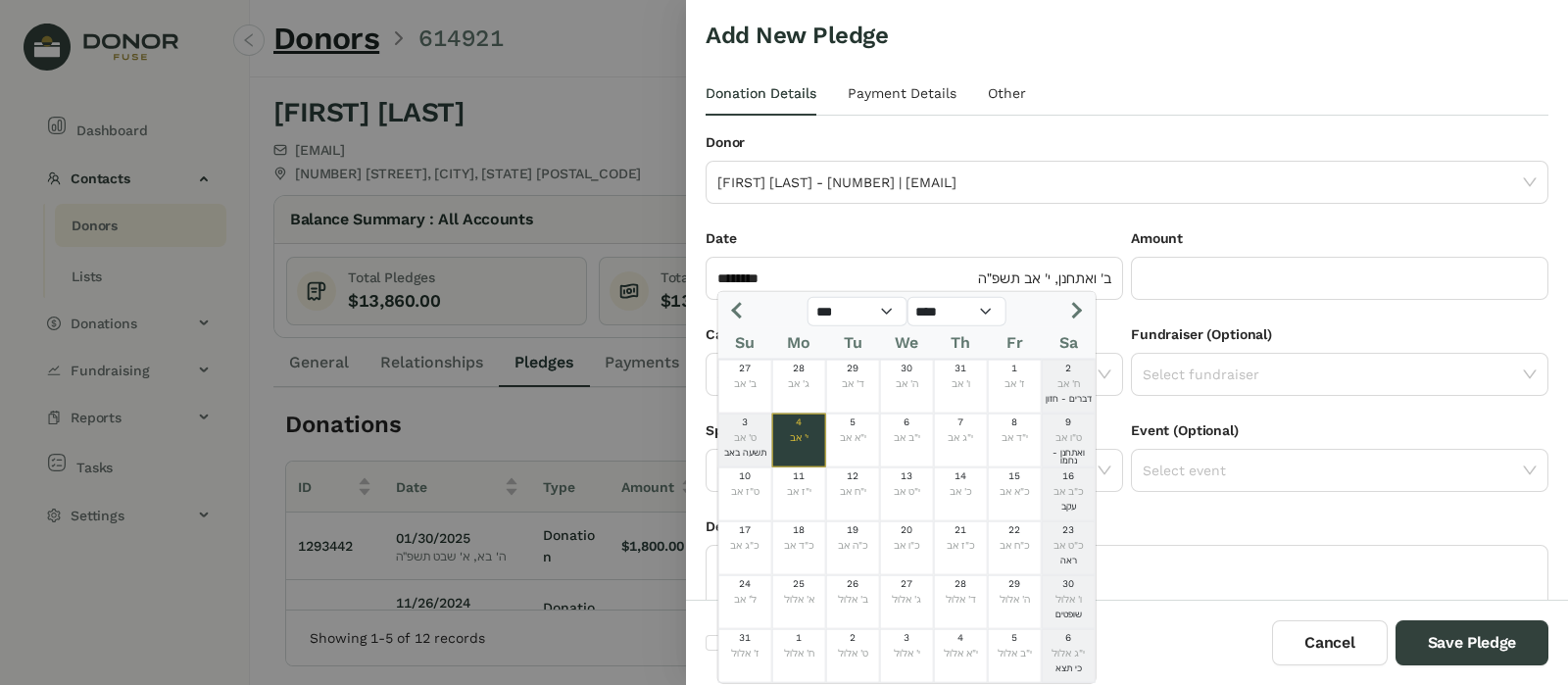 click 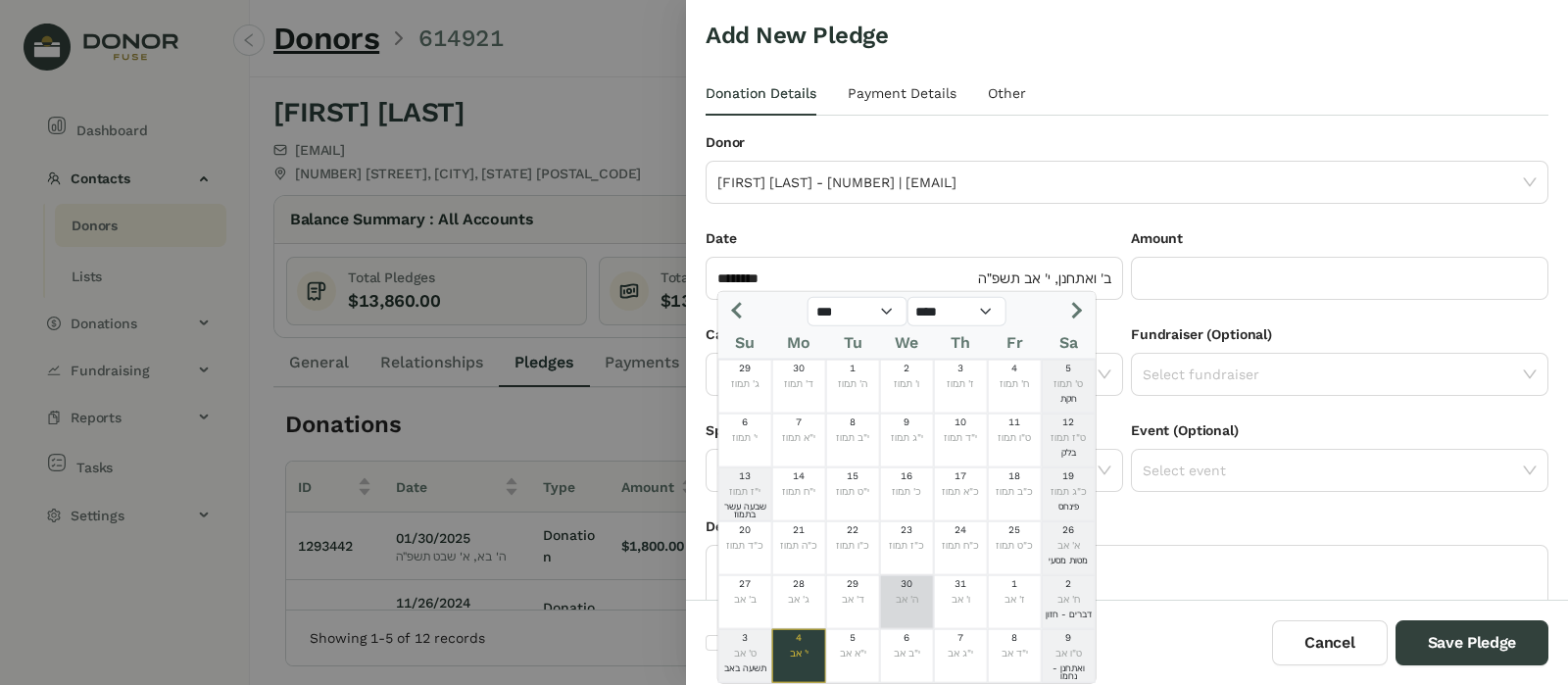 click on "30" 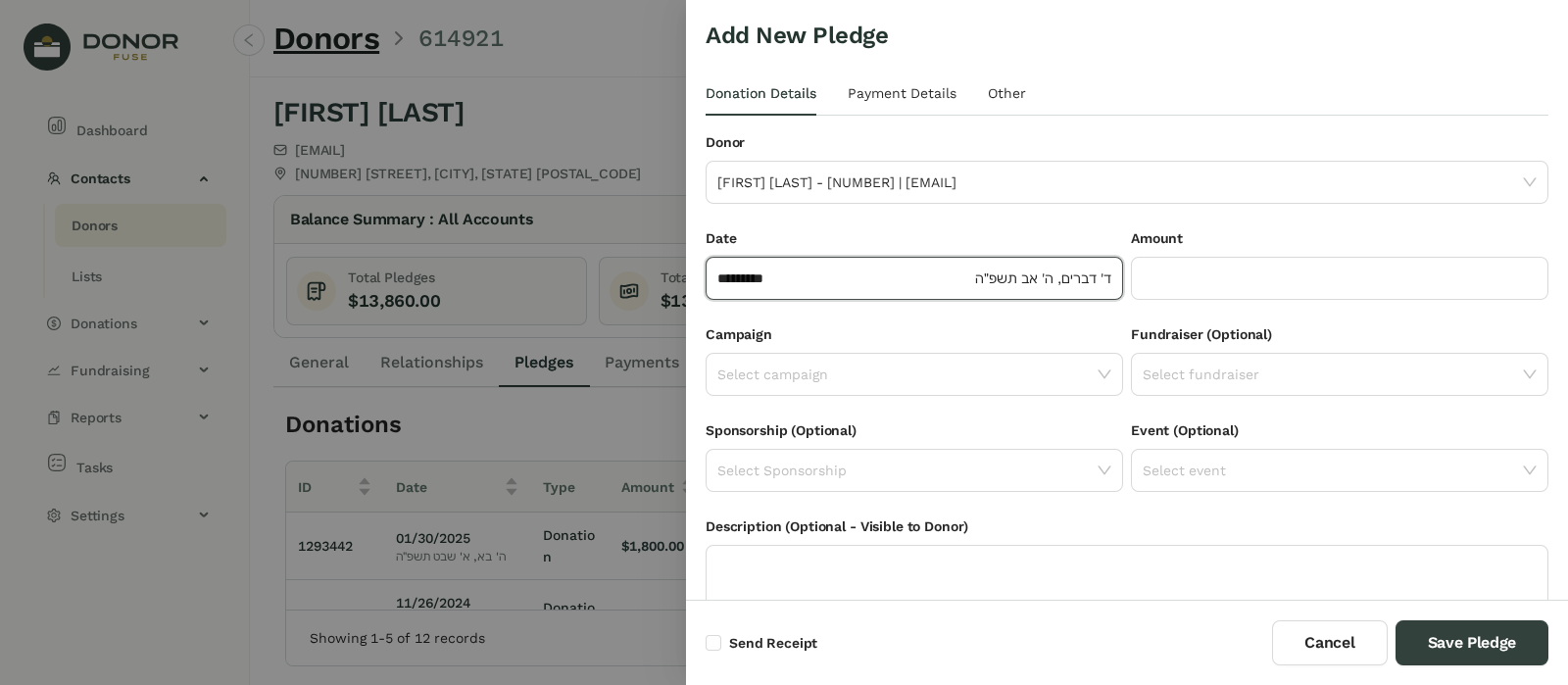 click on "*********" 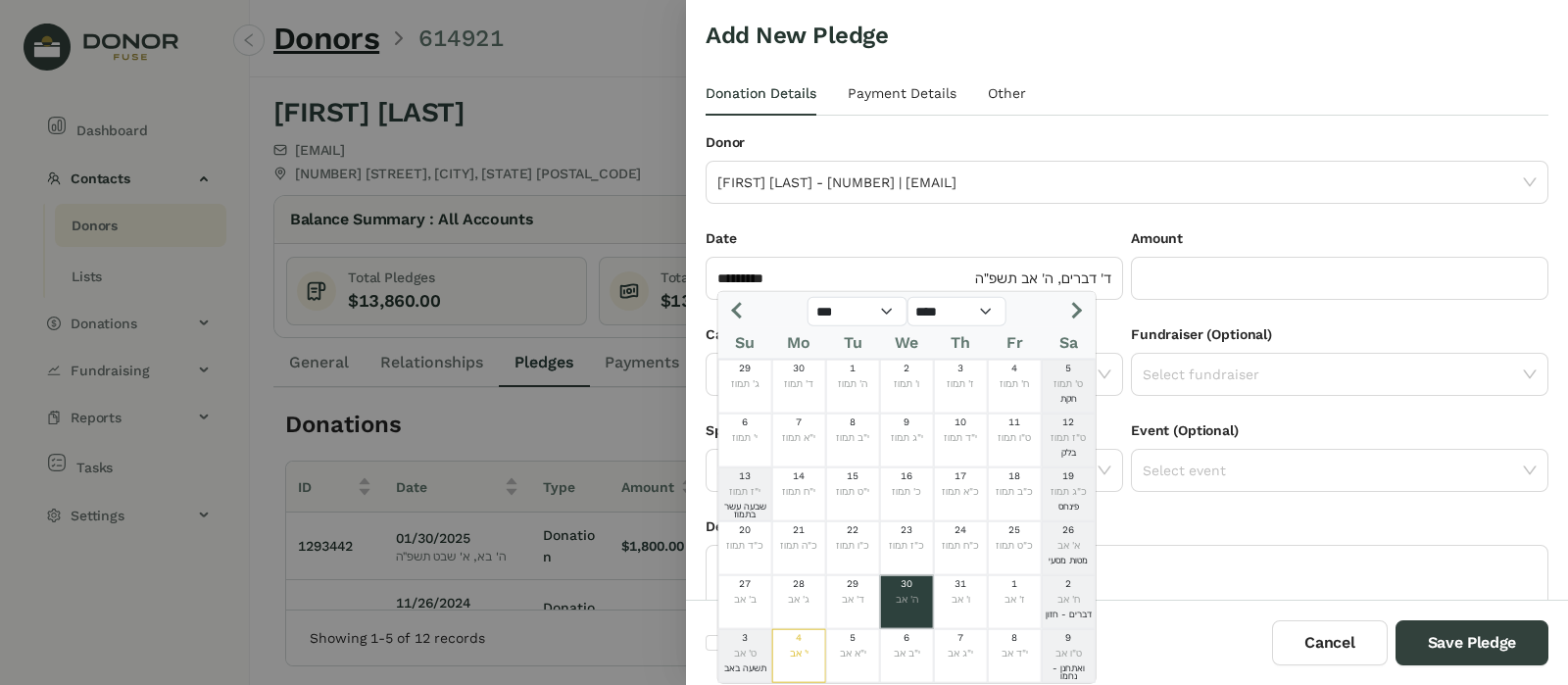 click 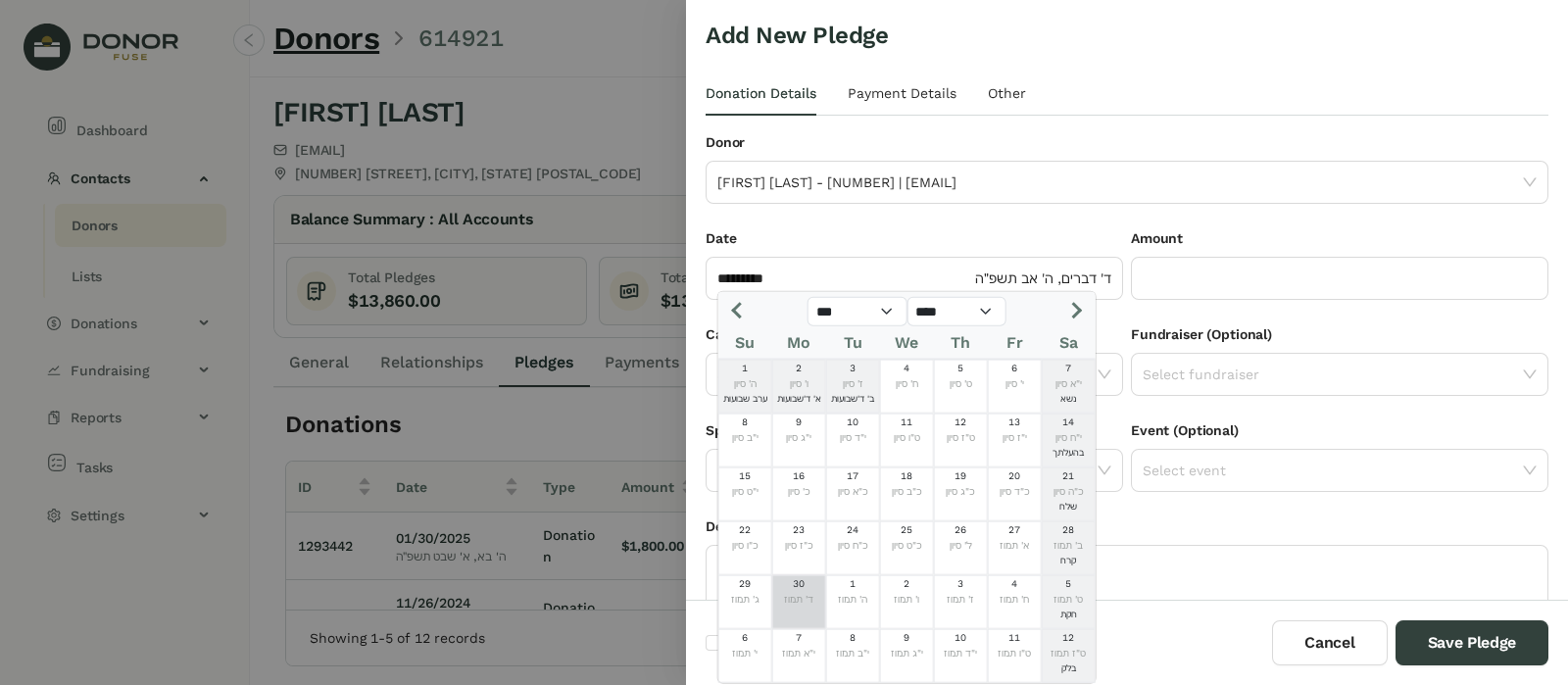 click on "ד' תמוז" 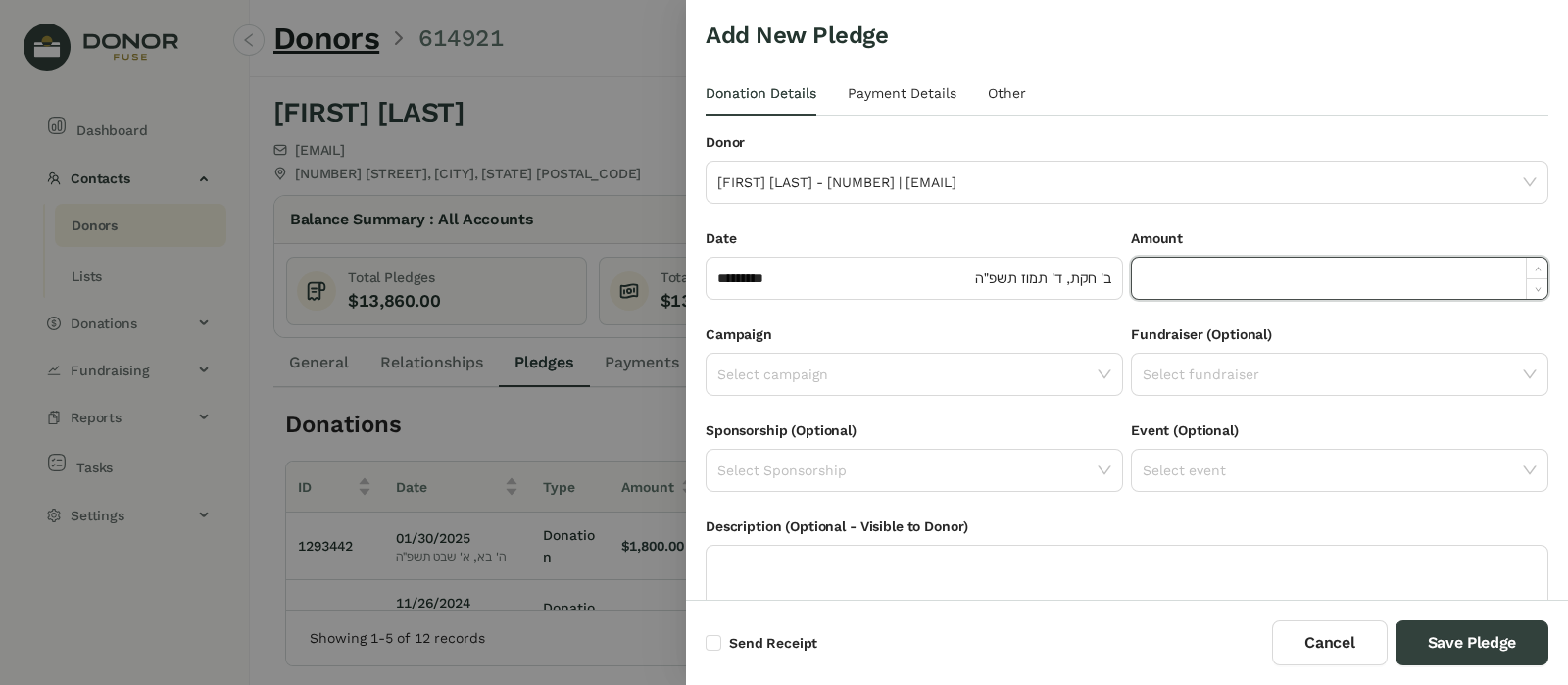 click 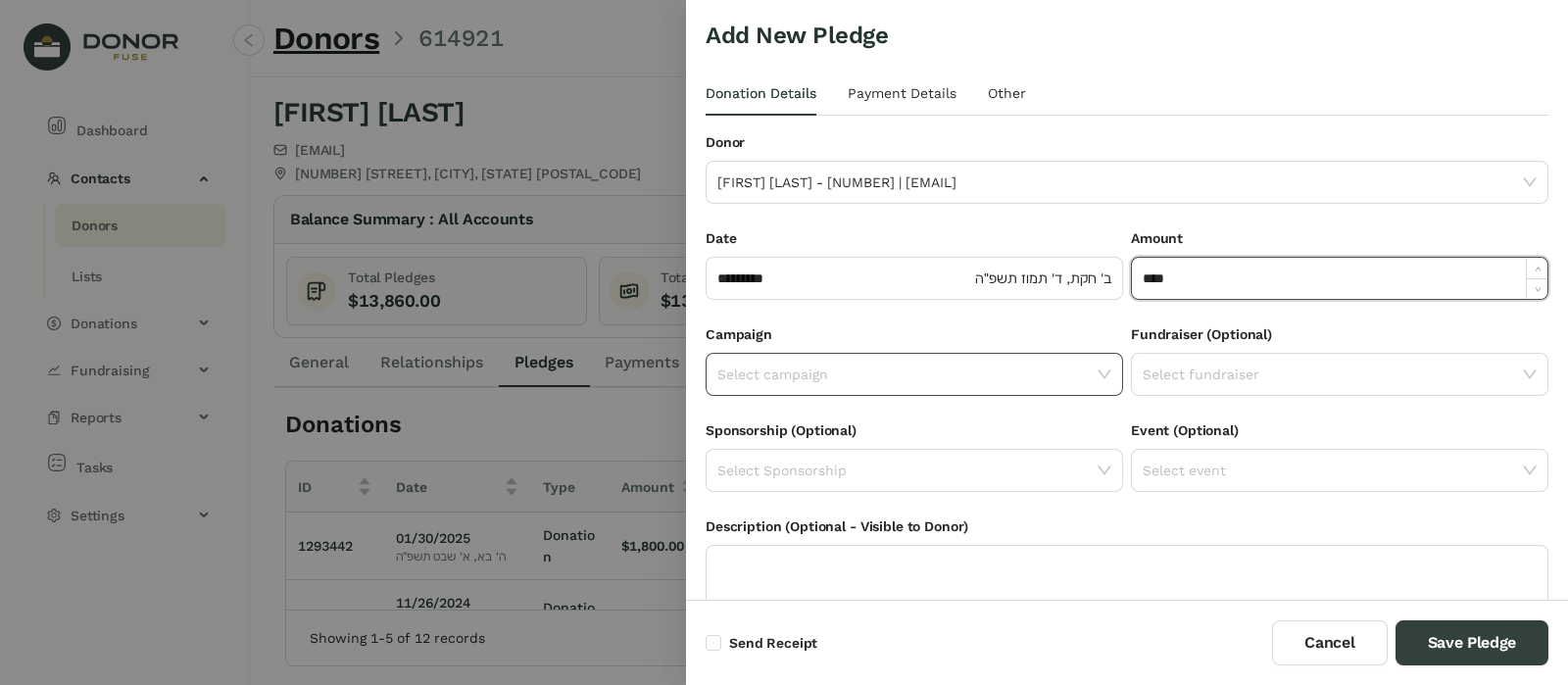 type on "*********" 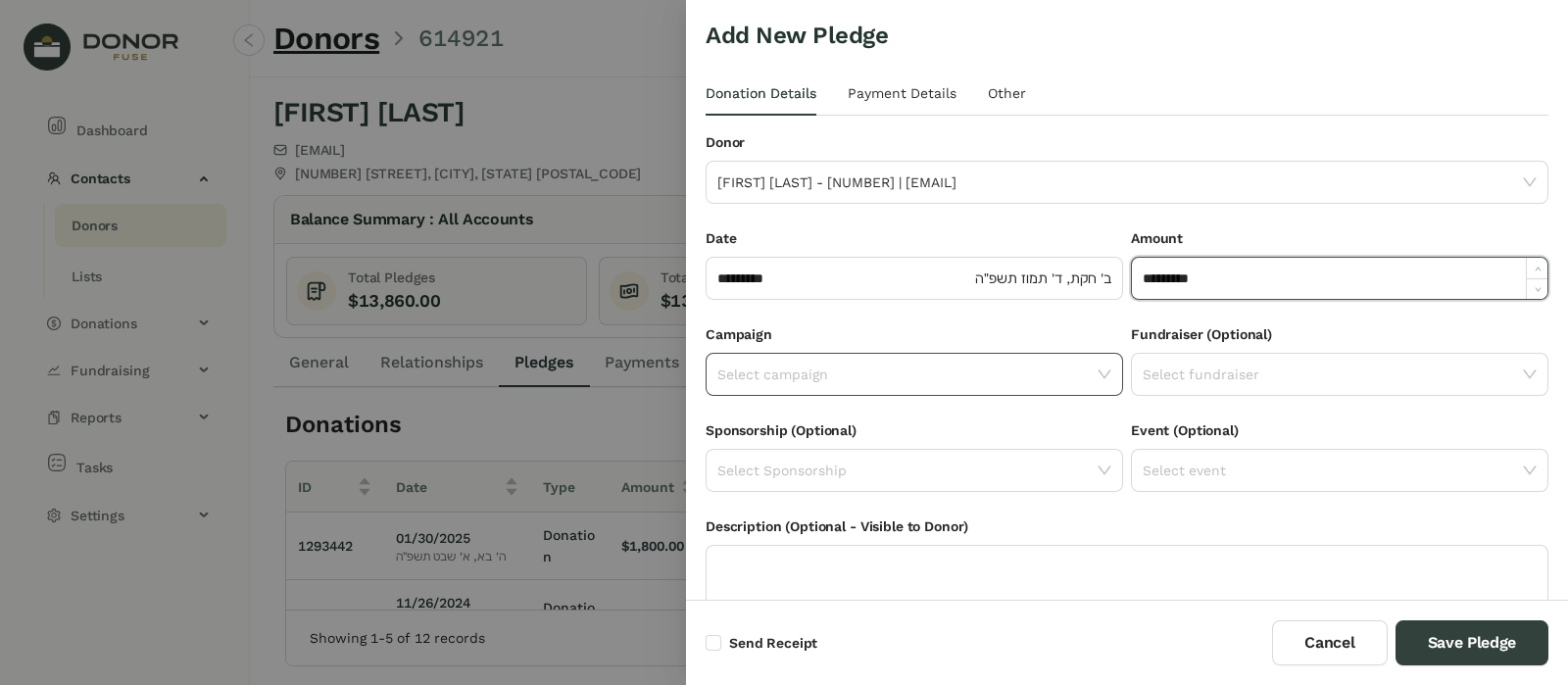 click 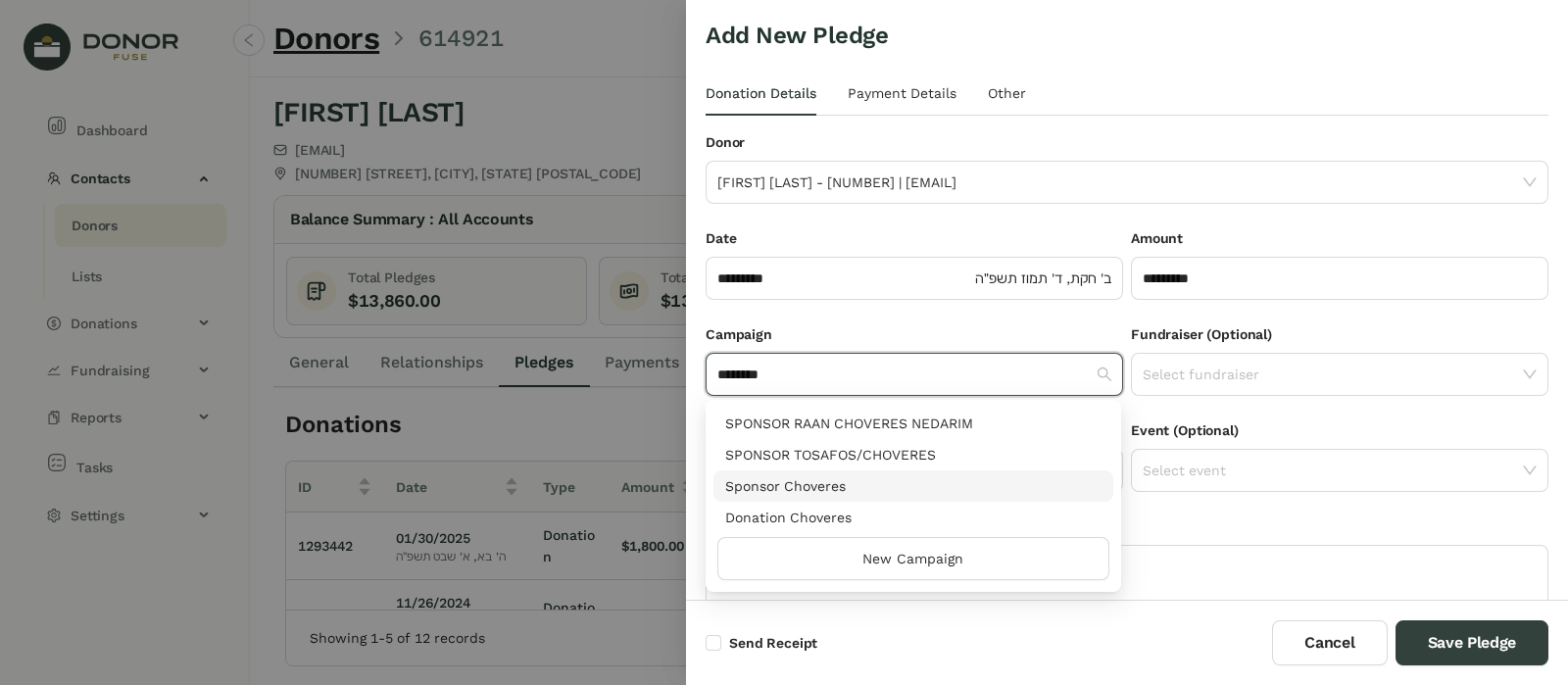 type on "********" 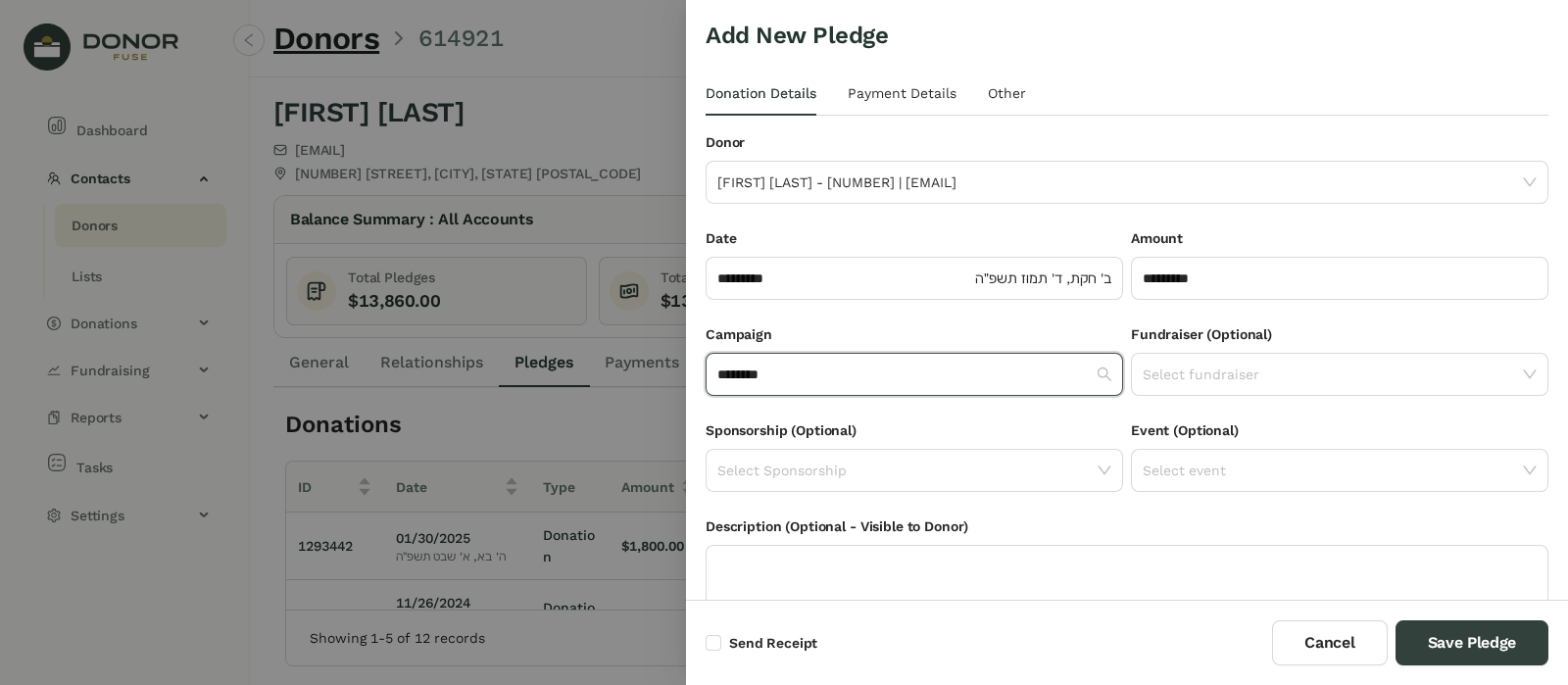 type 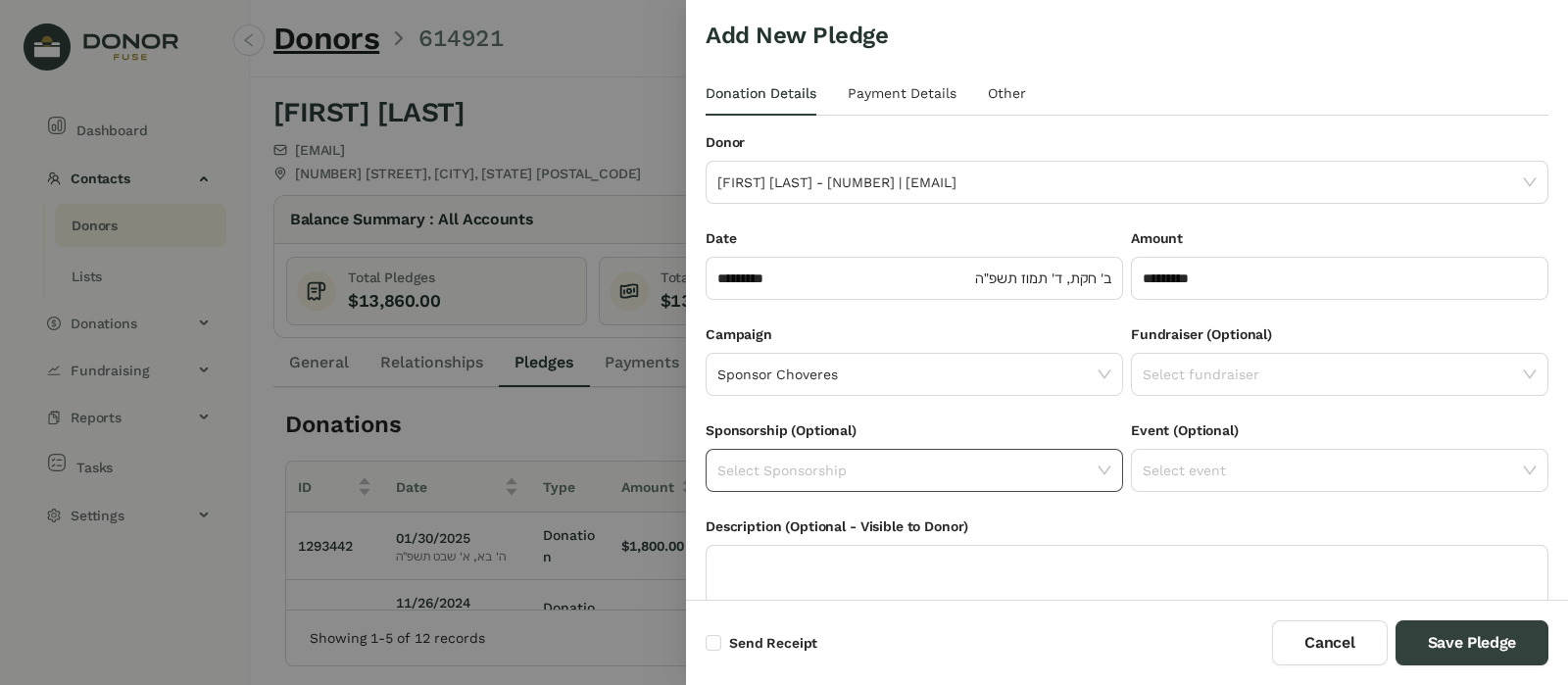 click 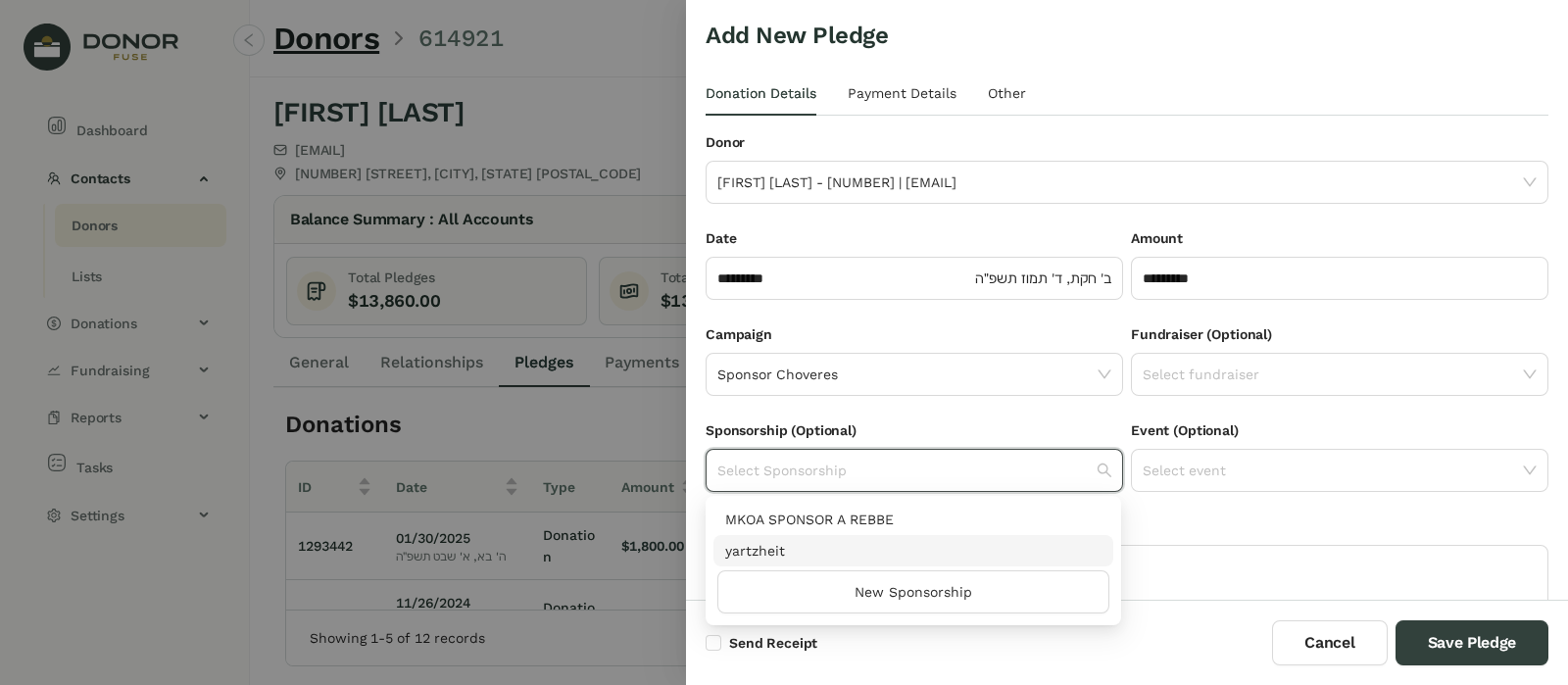 click on "yartzheit" at bounding box center (913, 551) 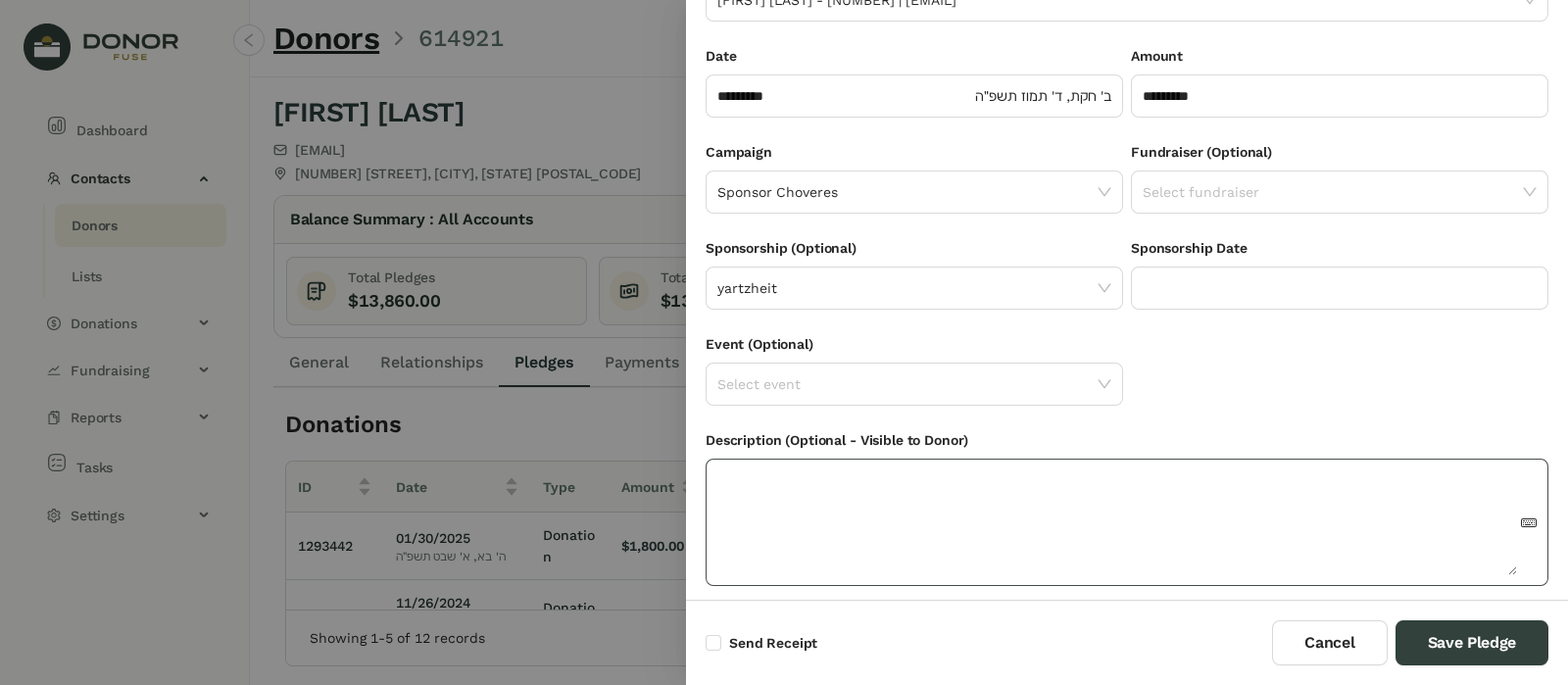 scroll, scrollTop: 210, scrollLeft: 0, axis: vertical 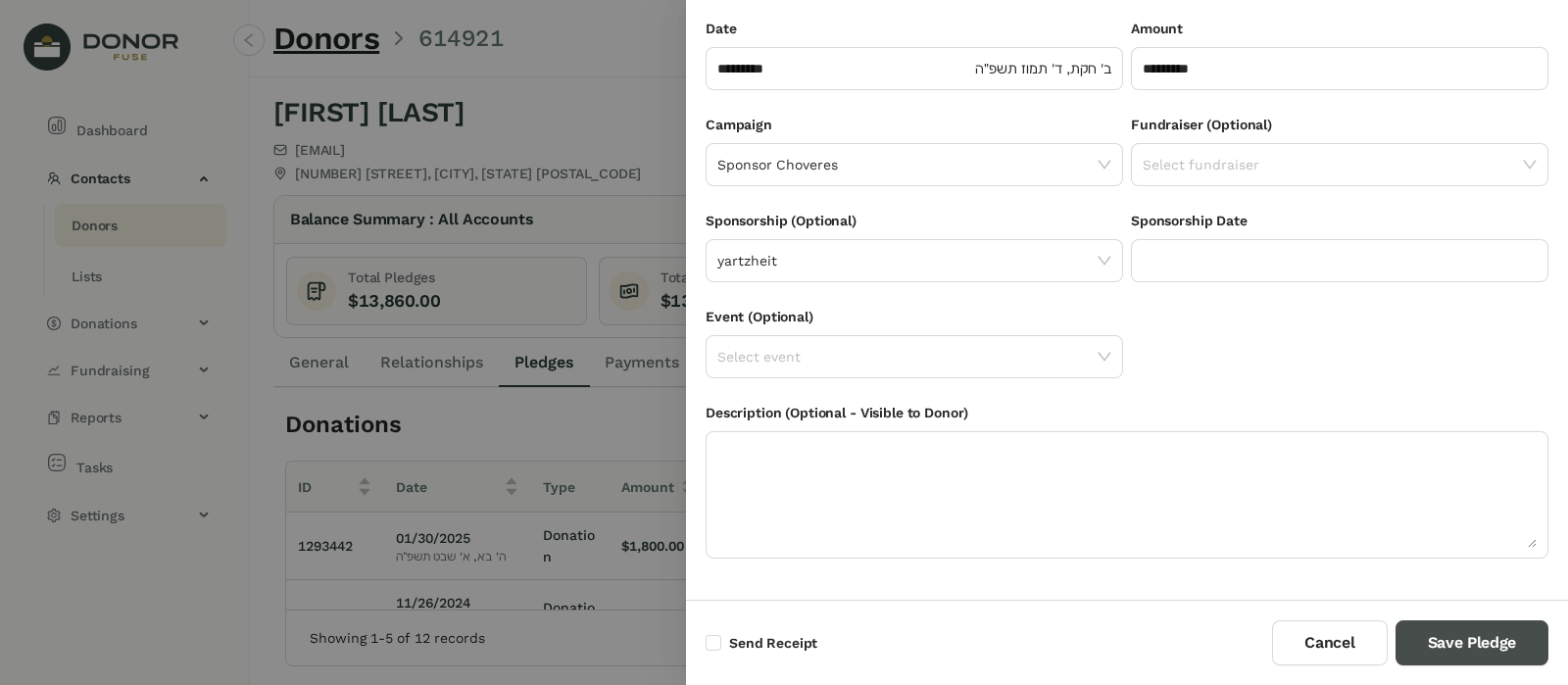 click on "Save Pledge" at bounding box center [1472, 643] 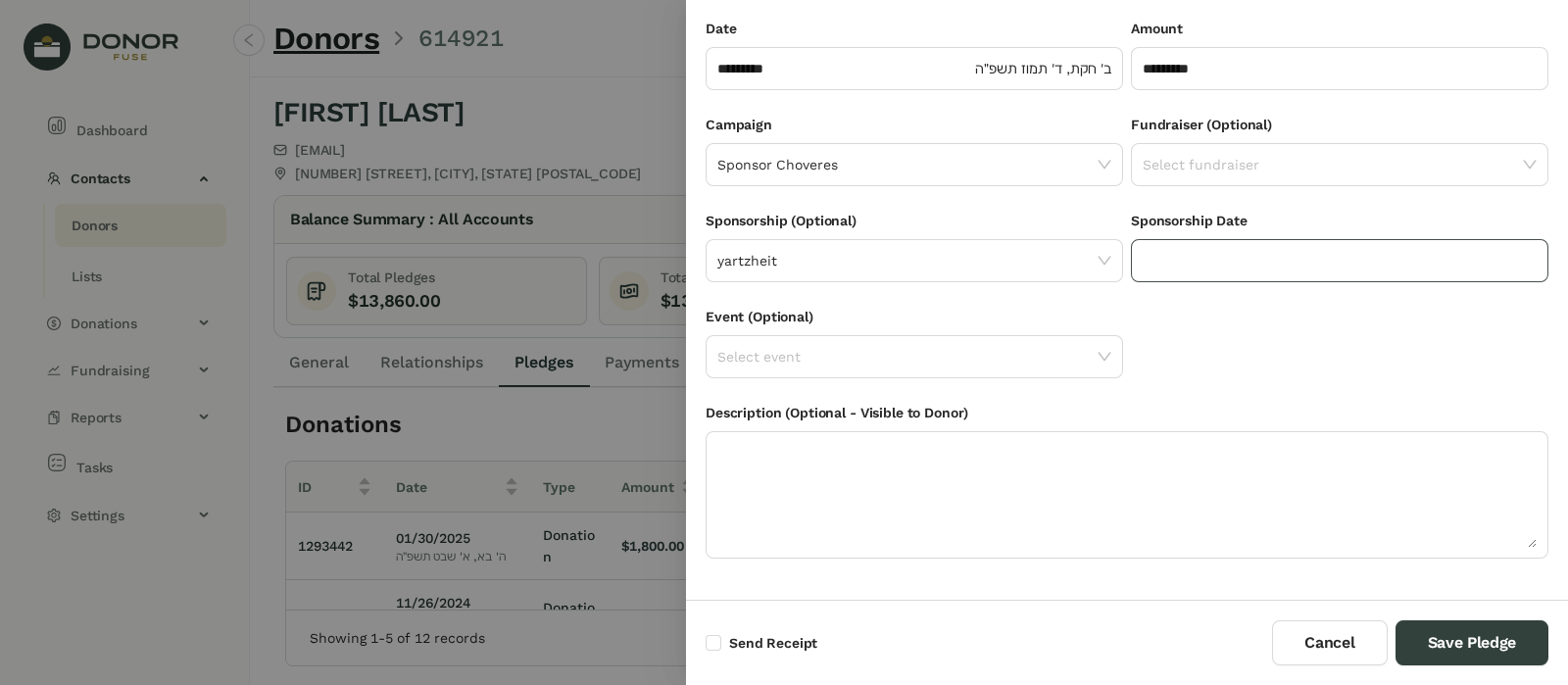 click 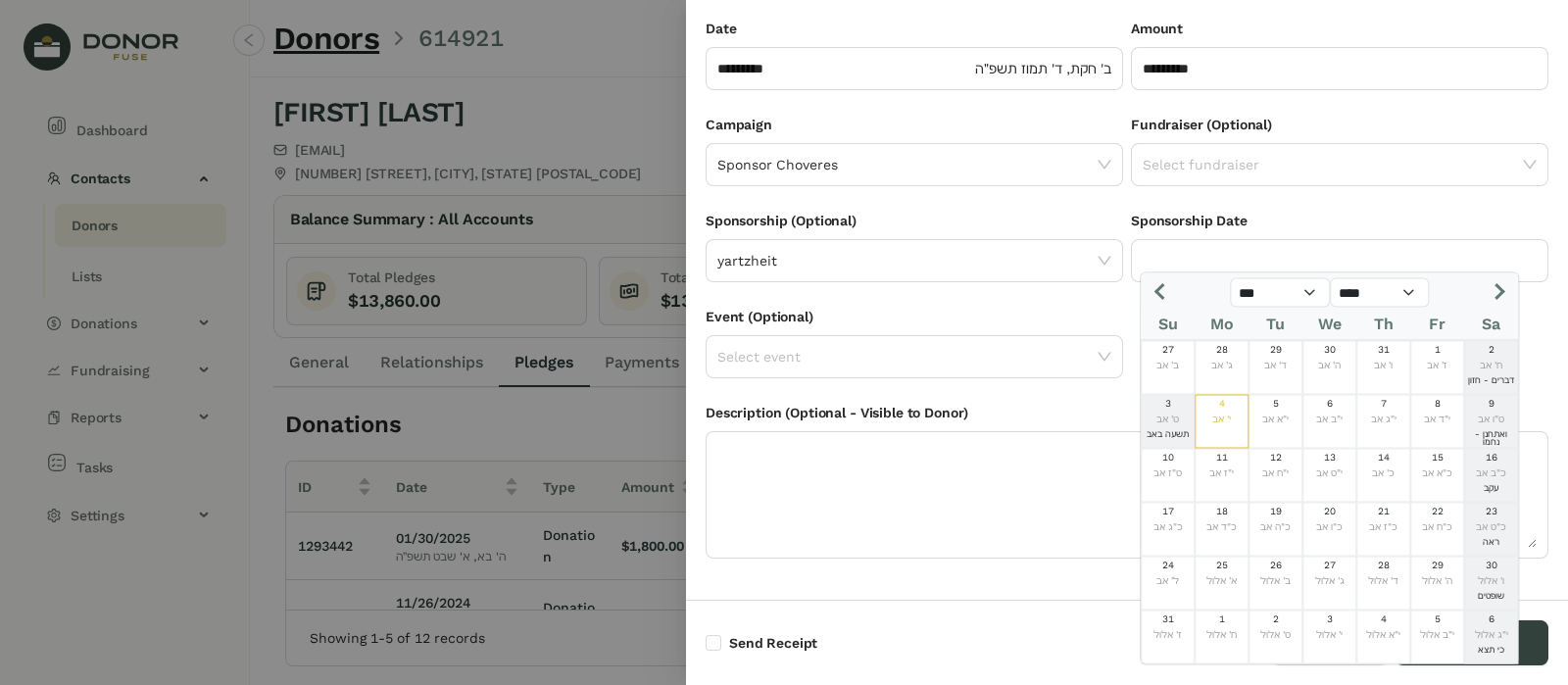 click 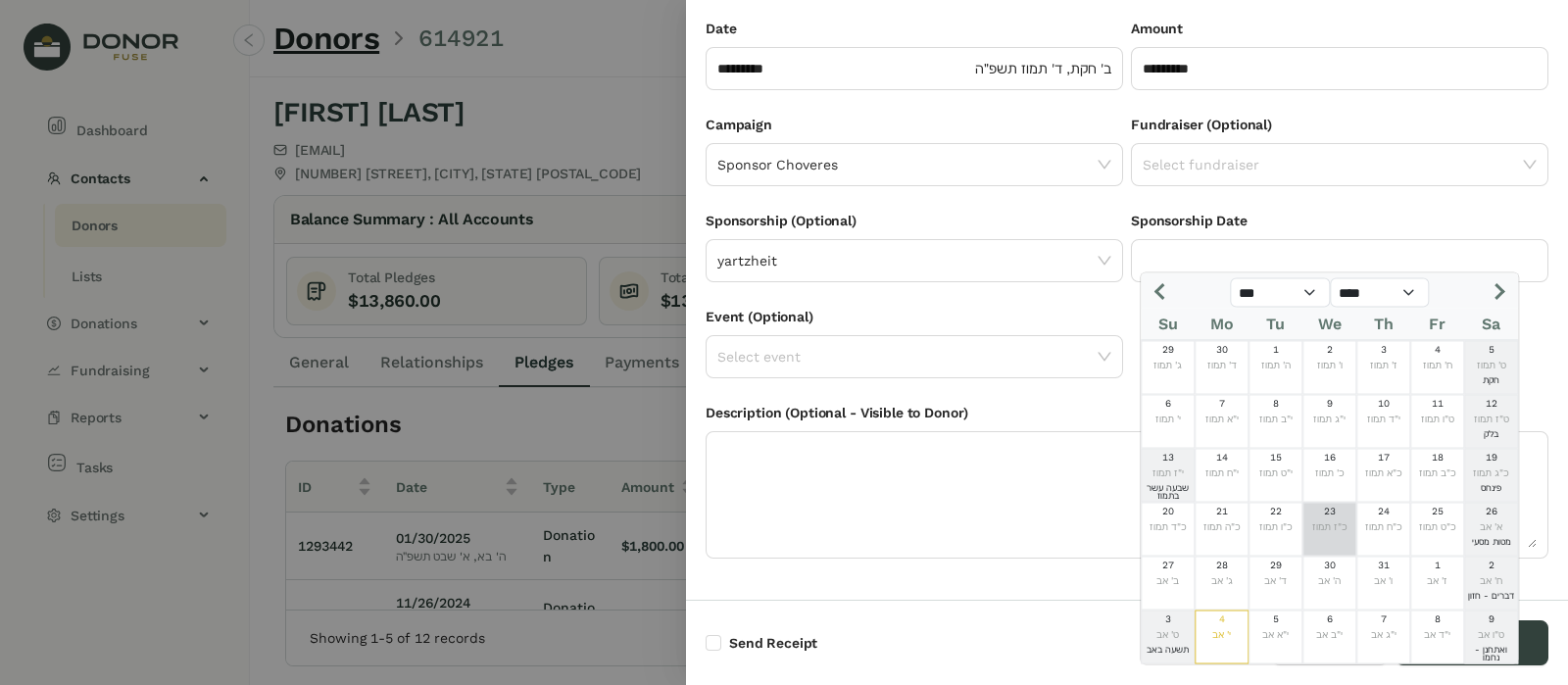 click on "כ"ז תמוז" 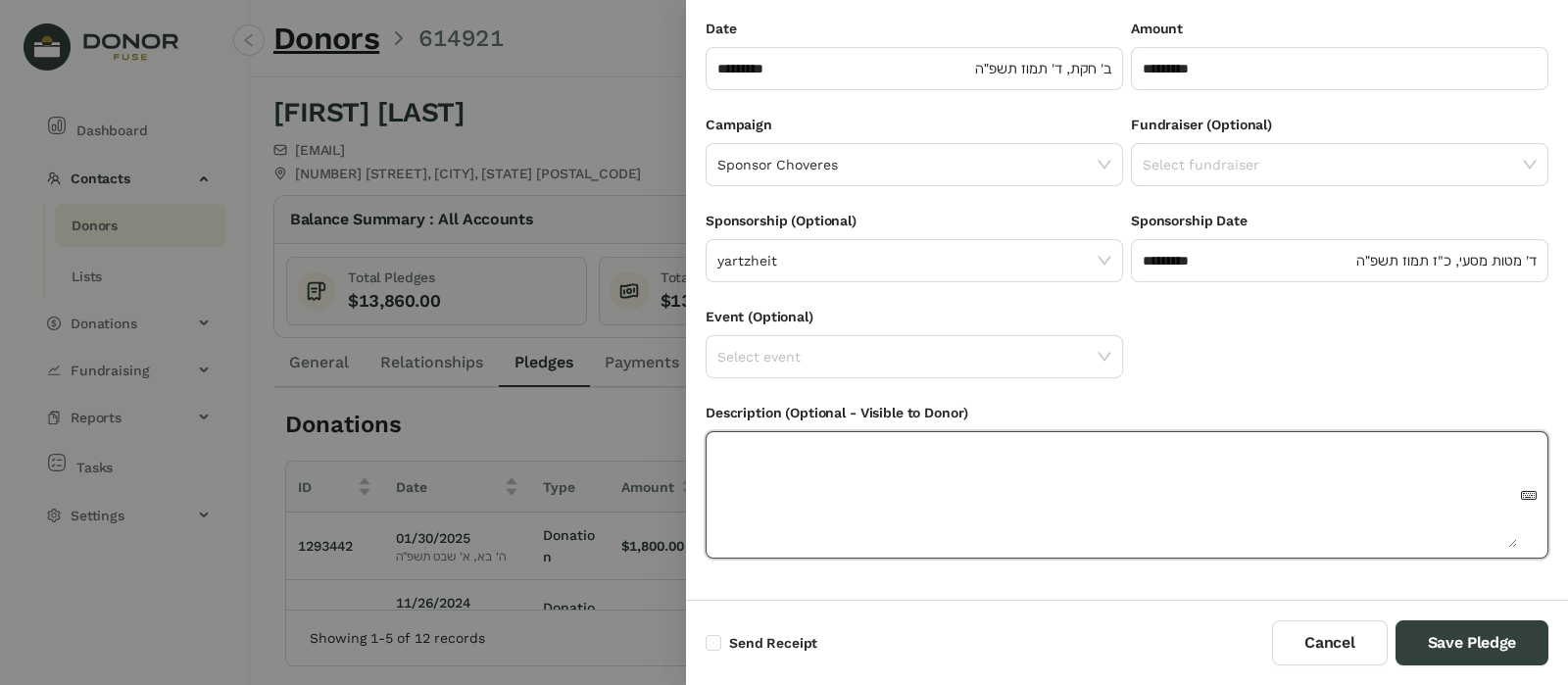 click 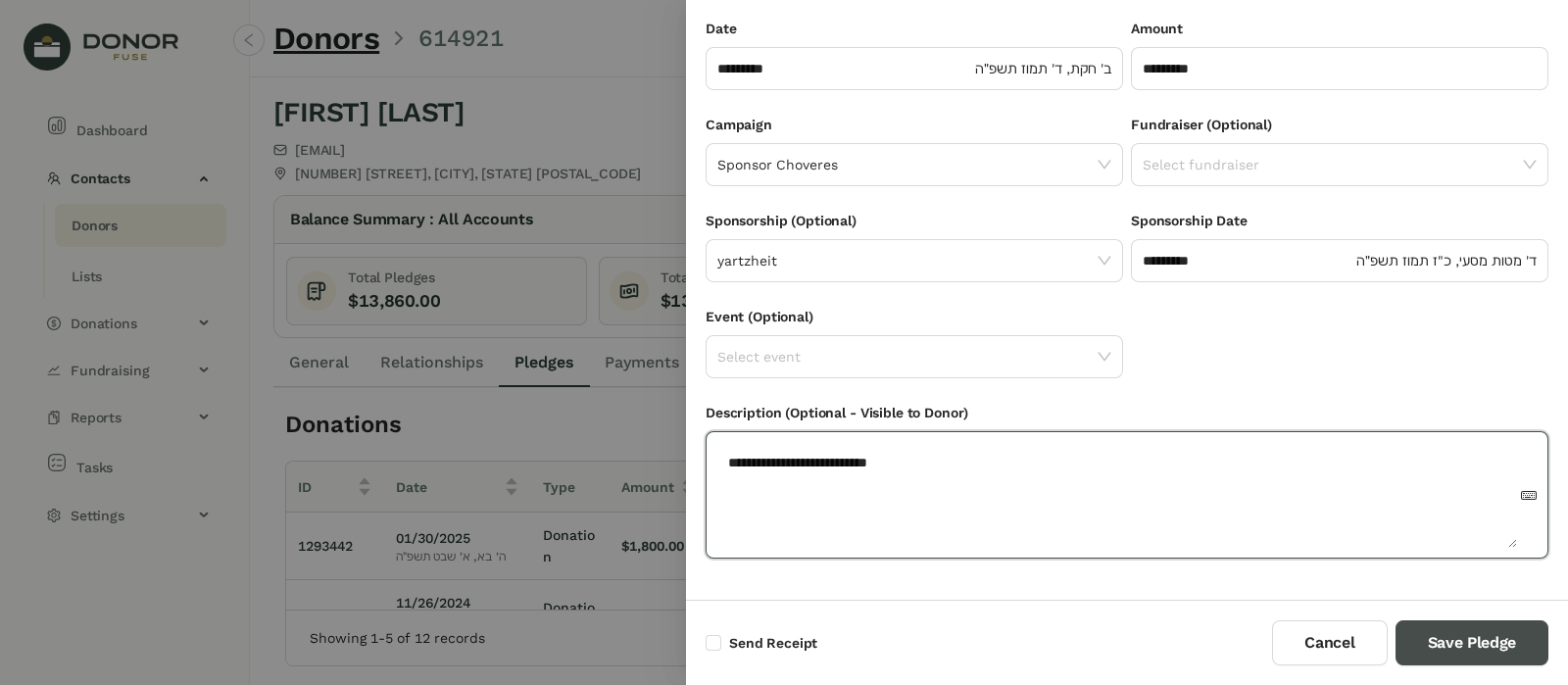 type on "**********" 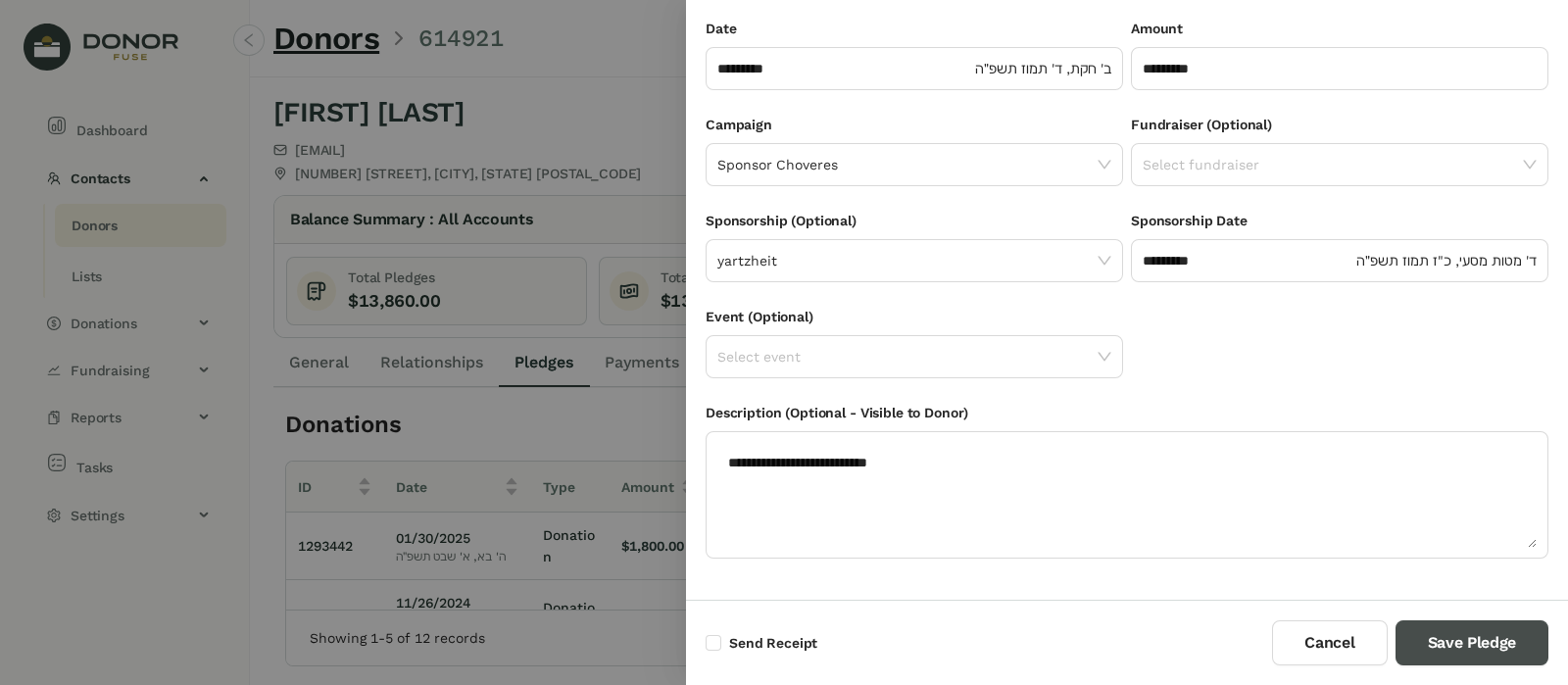 click on "Save Pledge" at bounding box center [1472, 643] 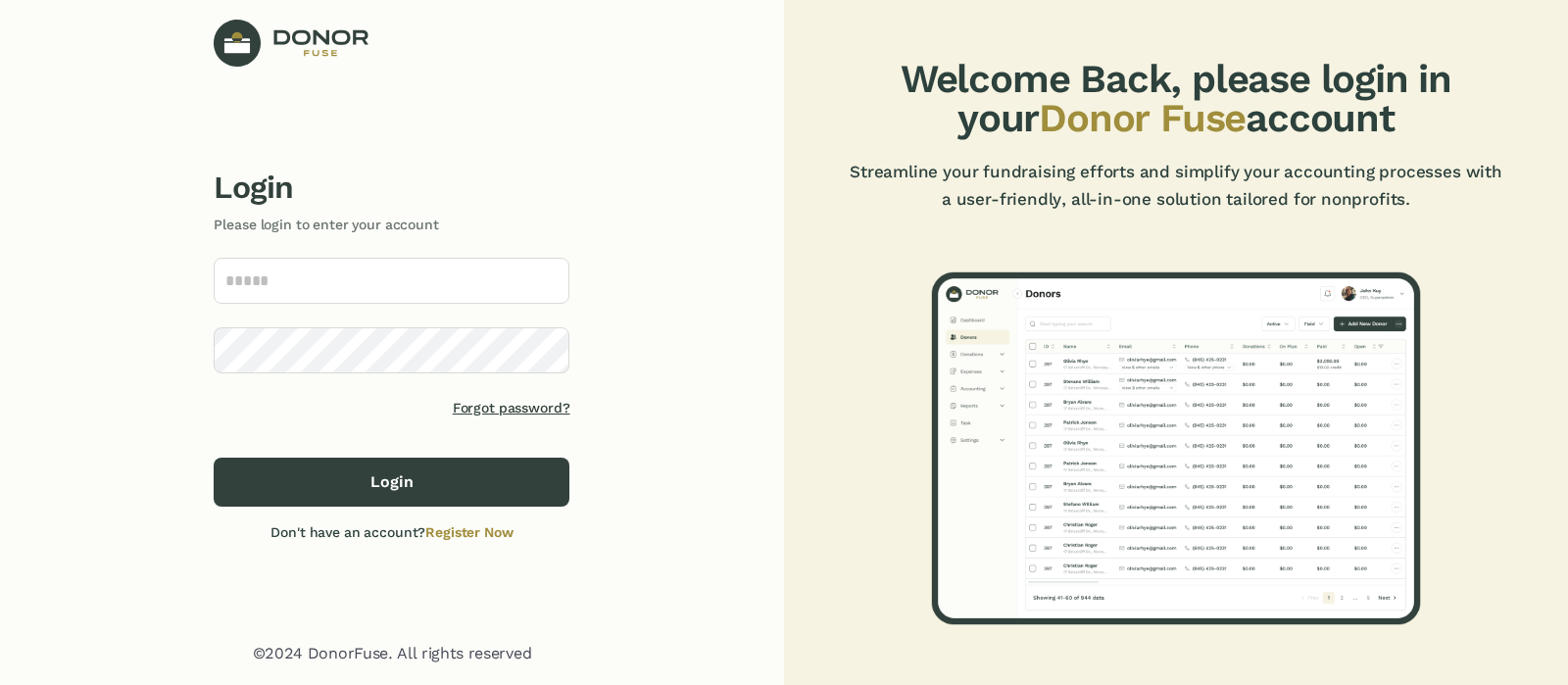 scroll, scrollTop: 0, scrollLeft: 0, axis: both 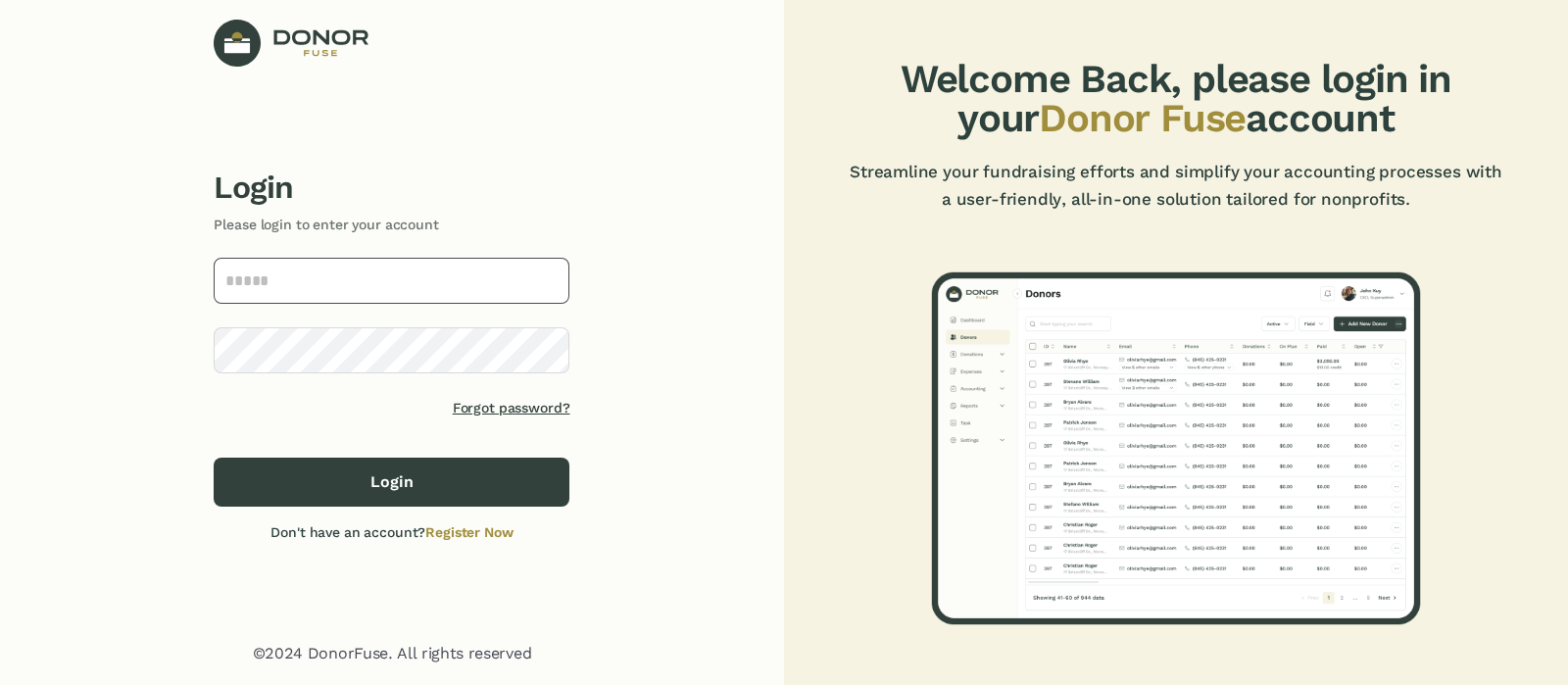 click 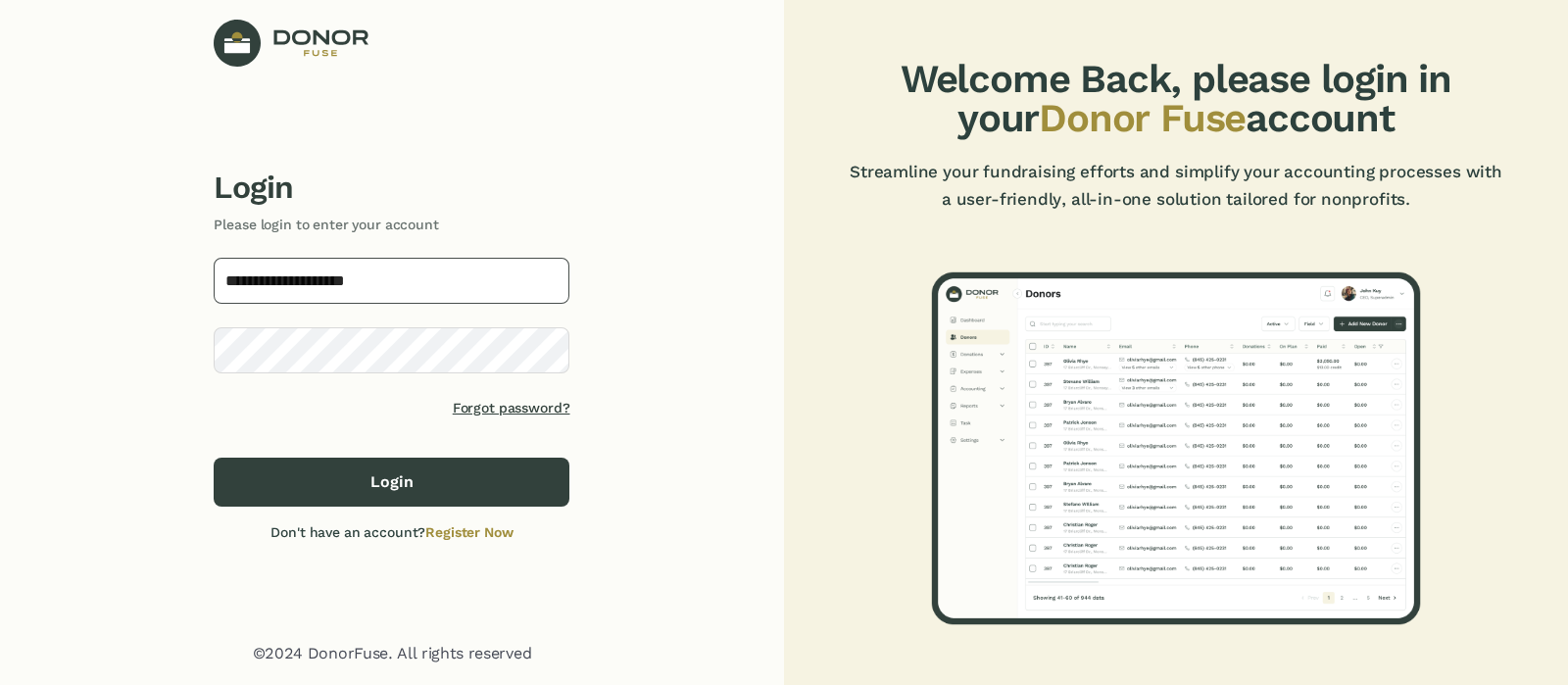 type on "**********" 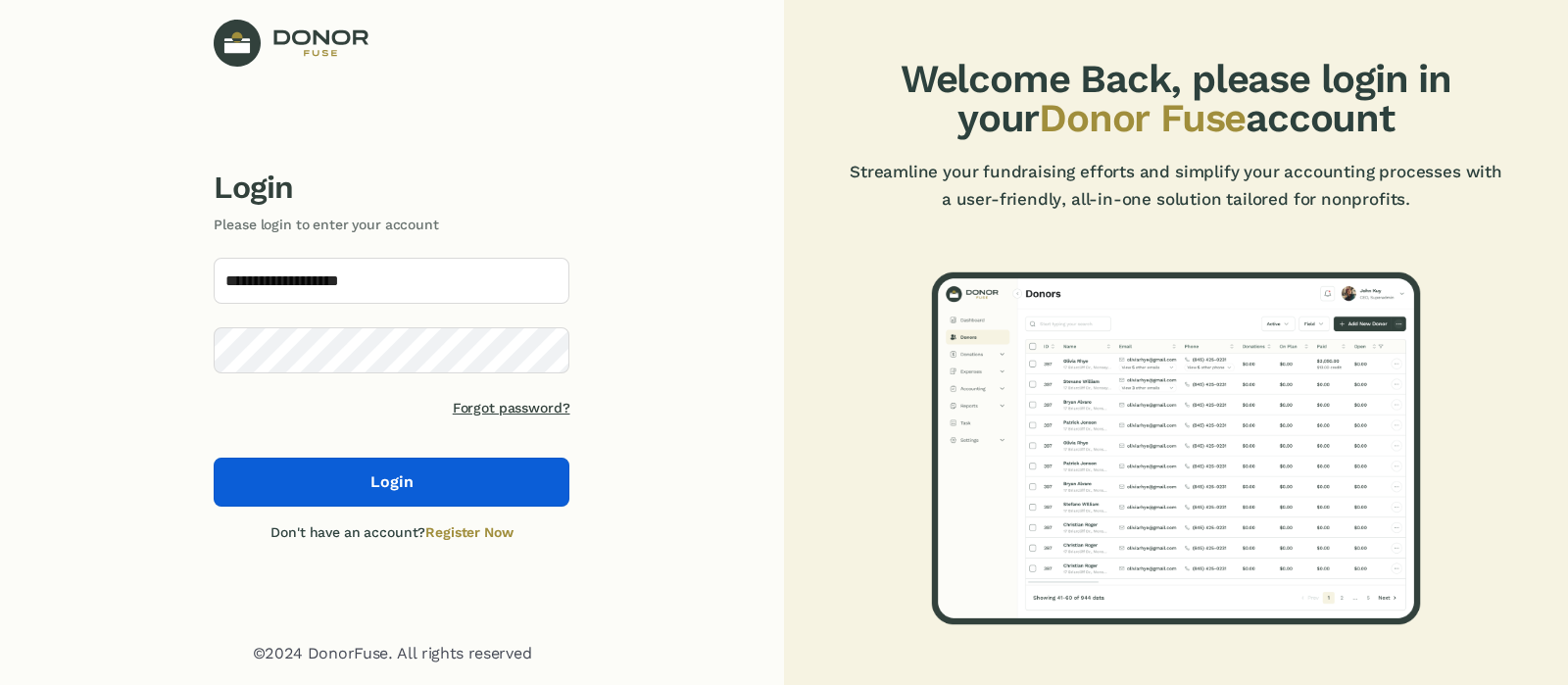 click on "Login" 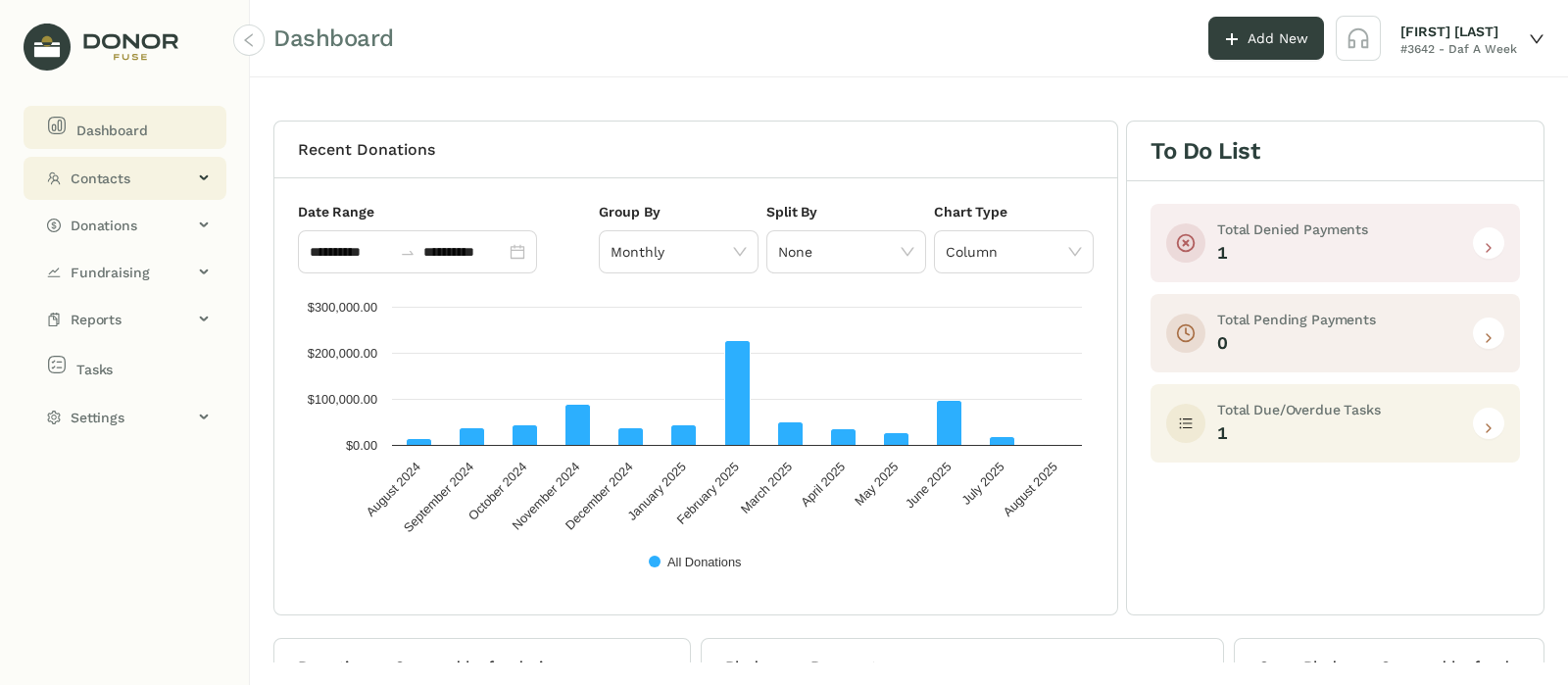 click on "Contacts" 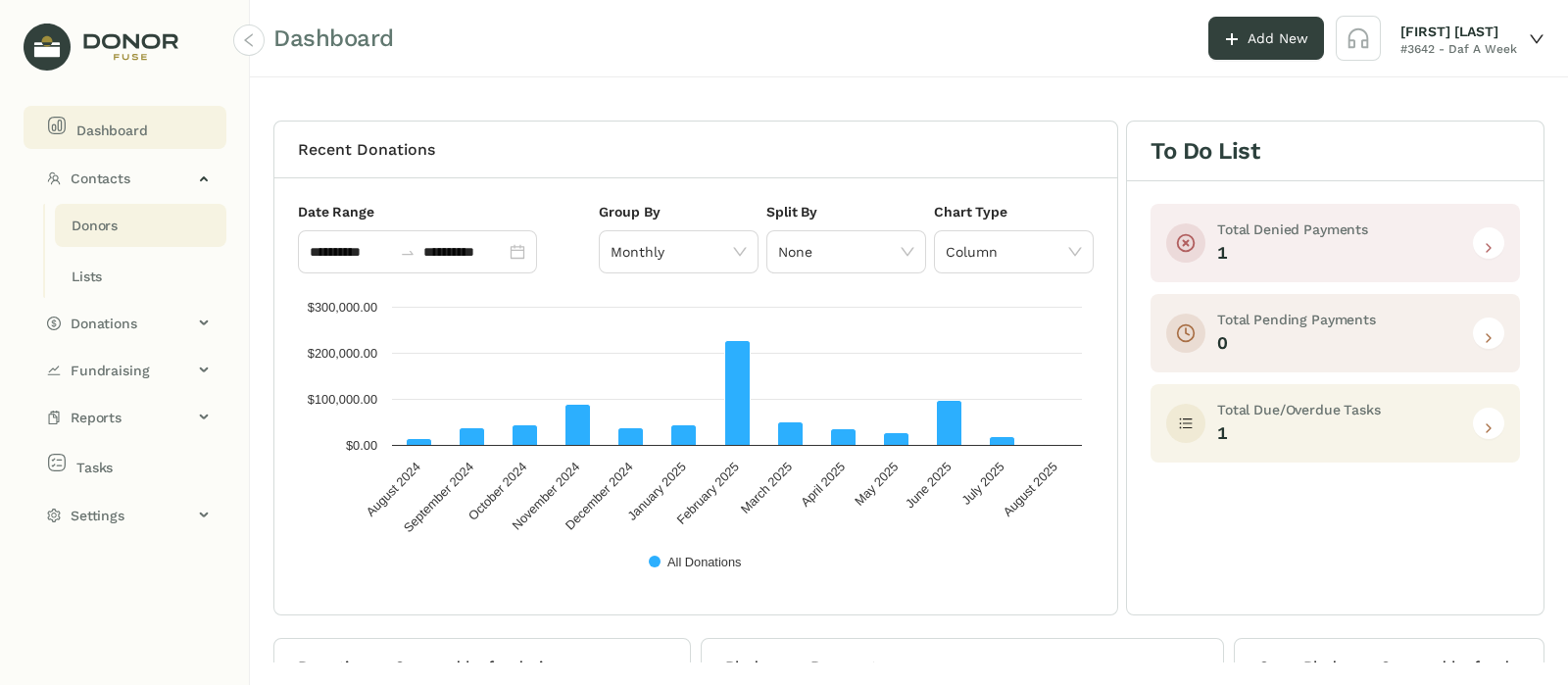 click on "Donors" 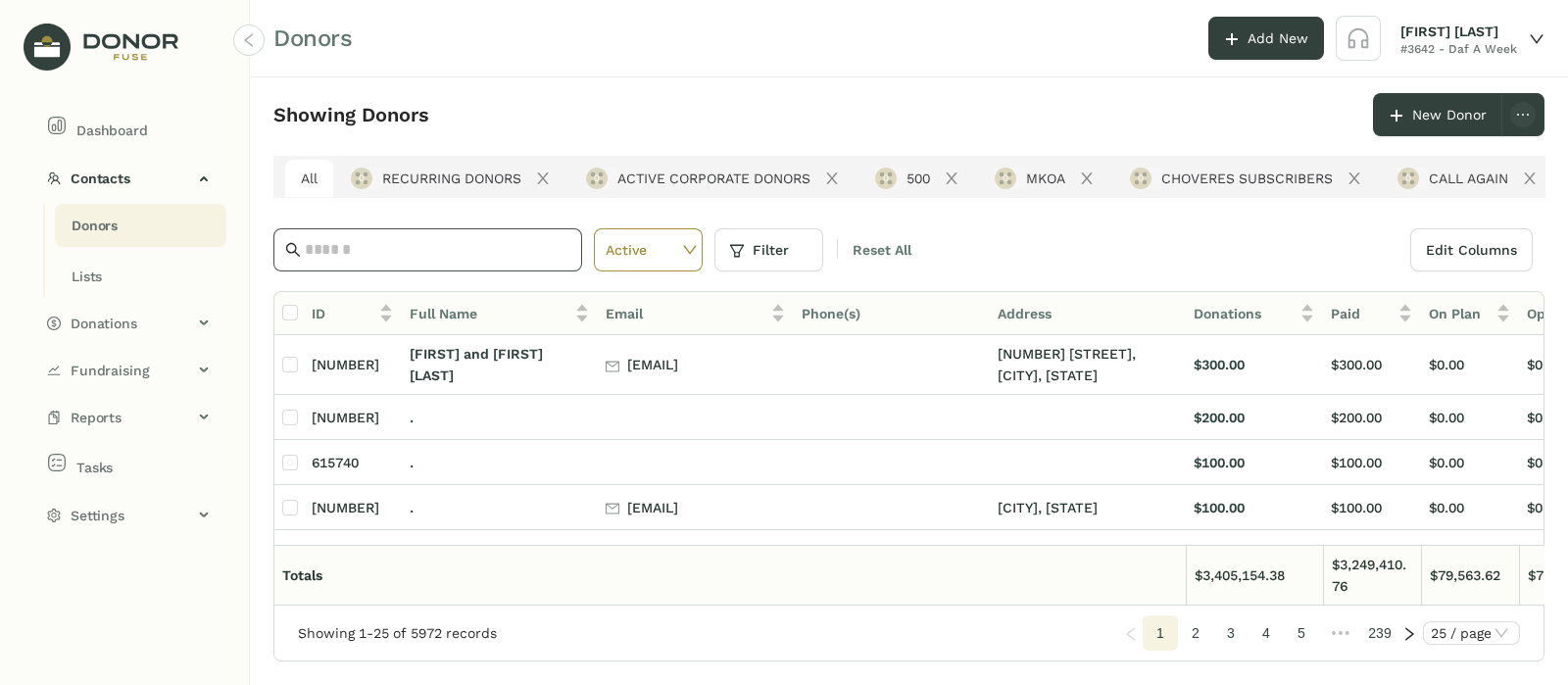 click 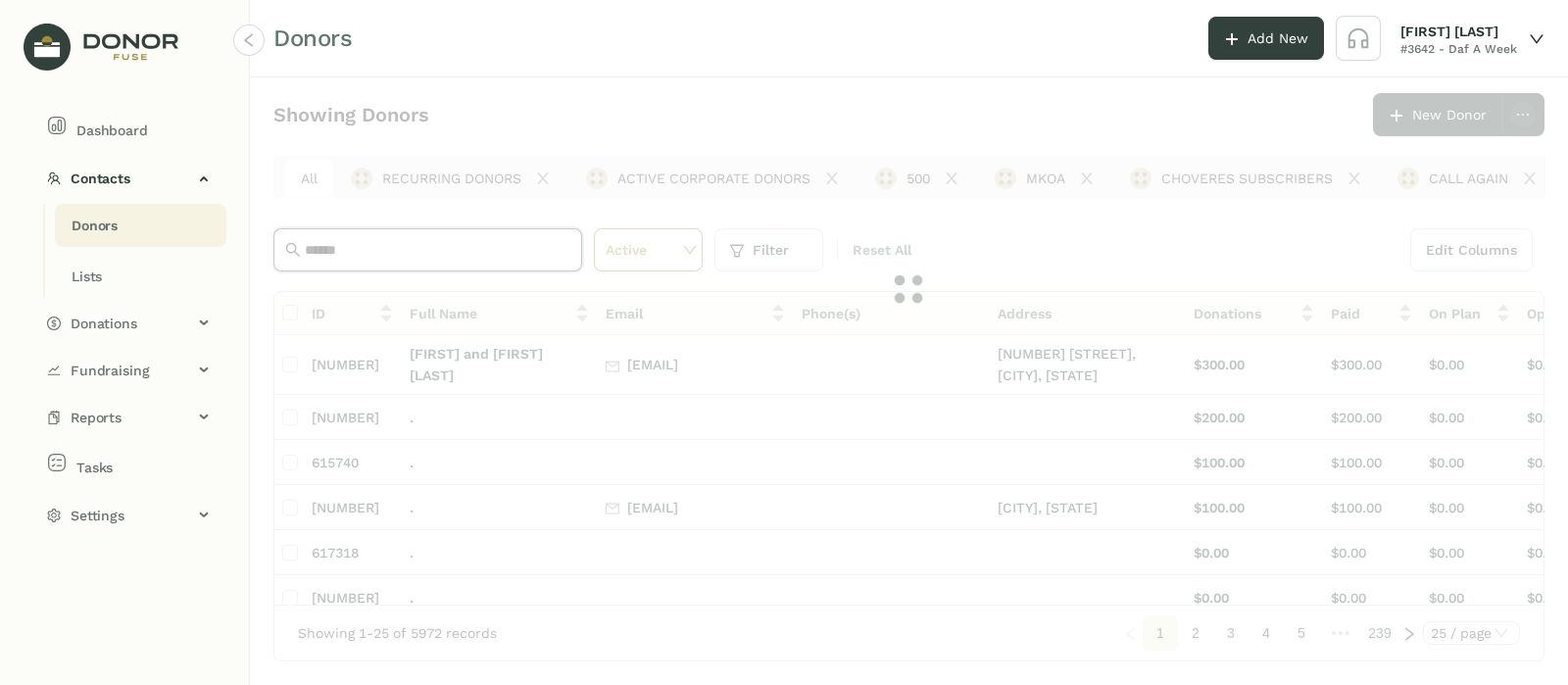 type on "******" 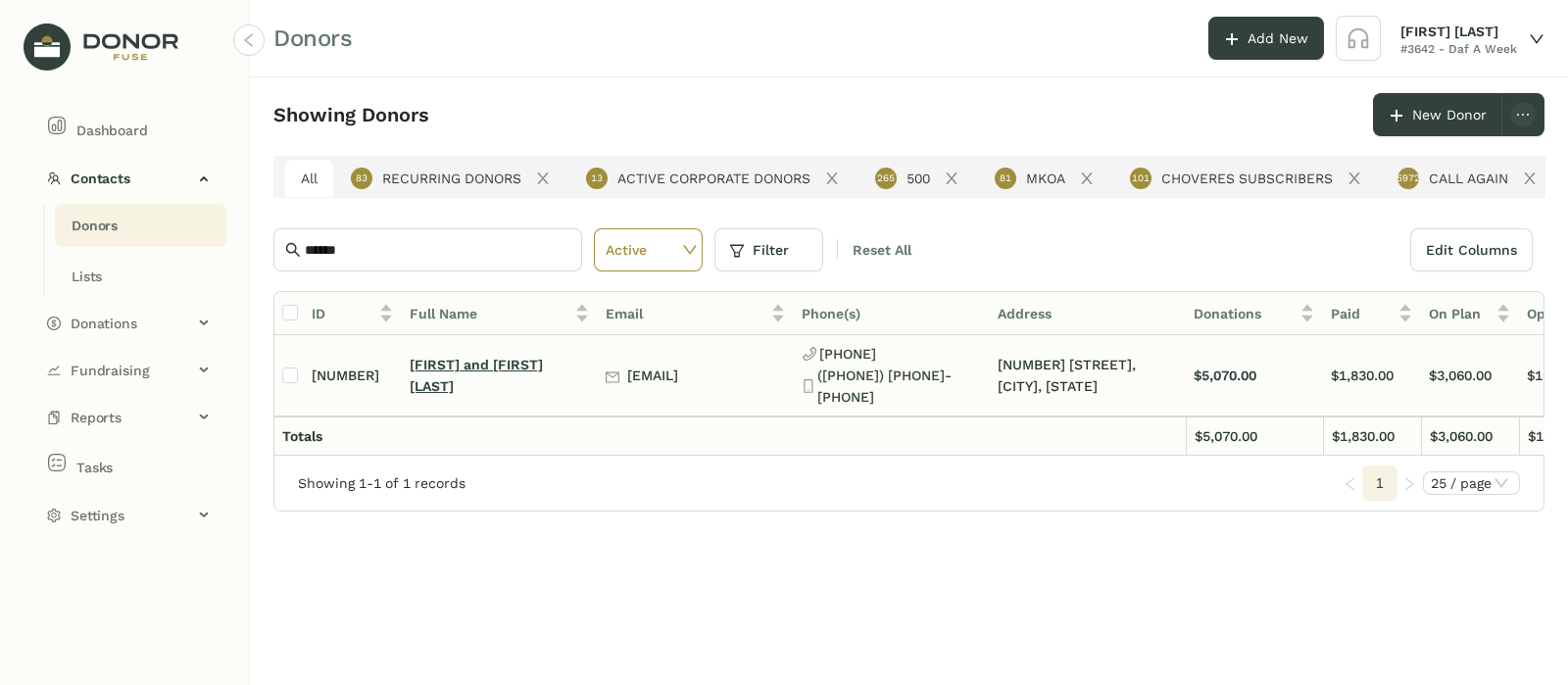 click on "[FIRST] and [FIRST] [LAST]" 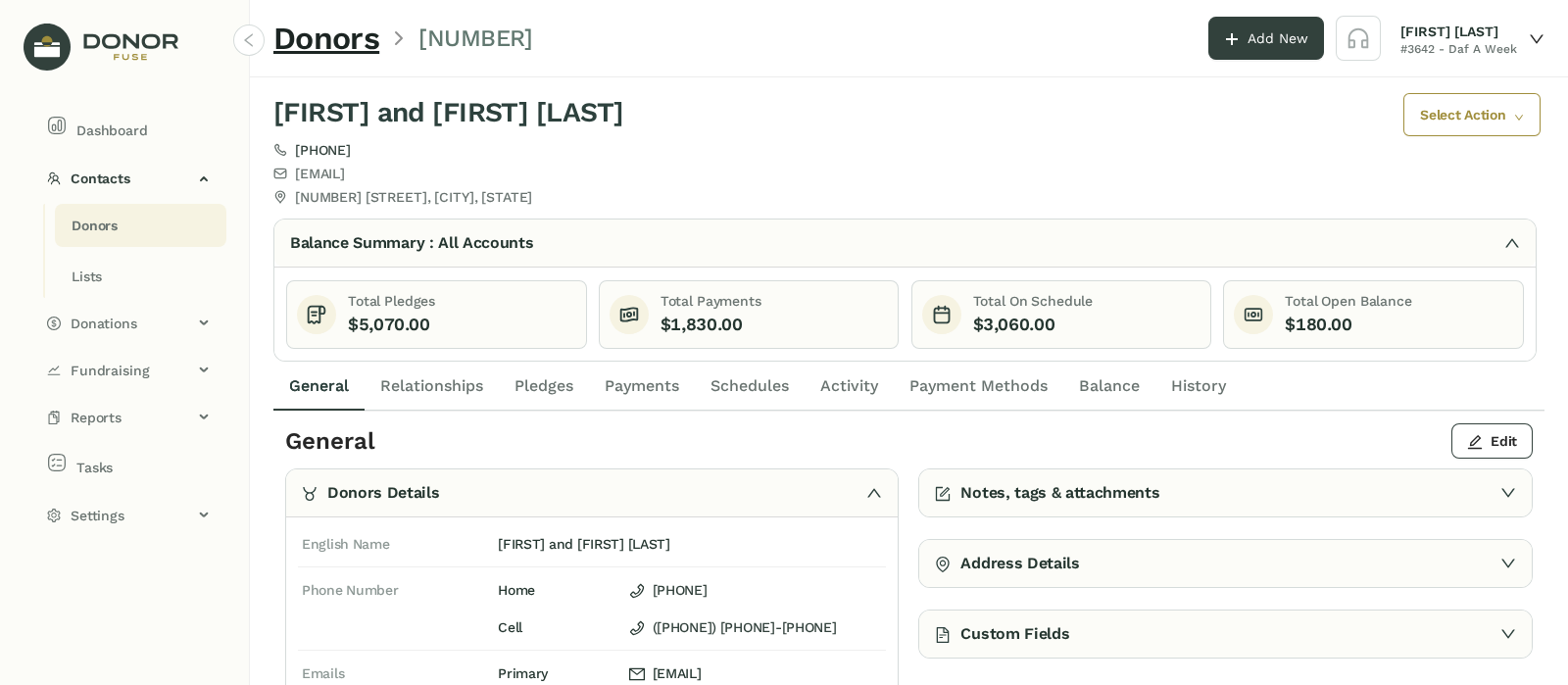 click on "Payments" 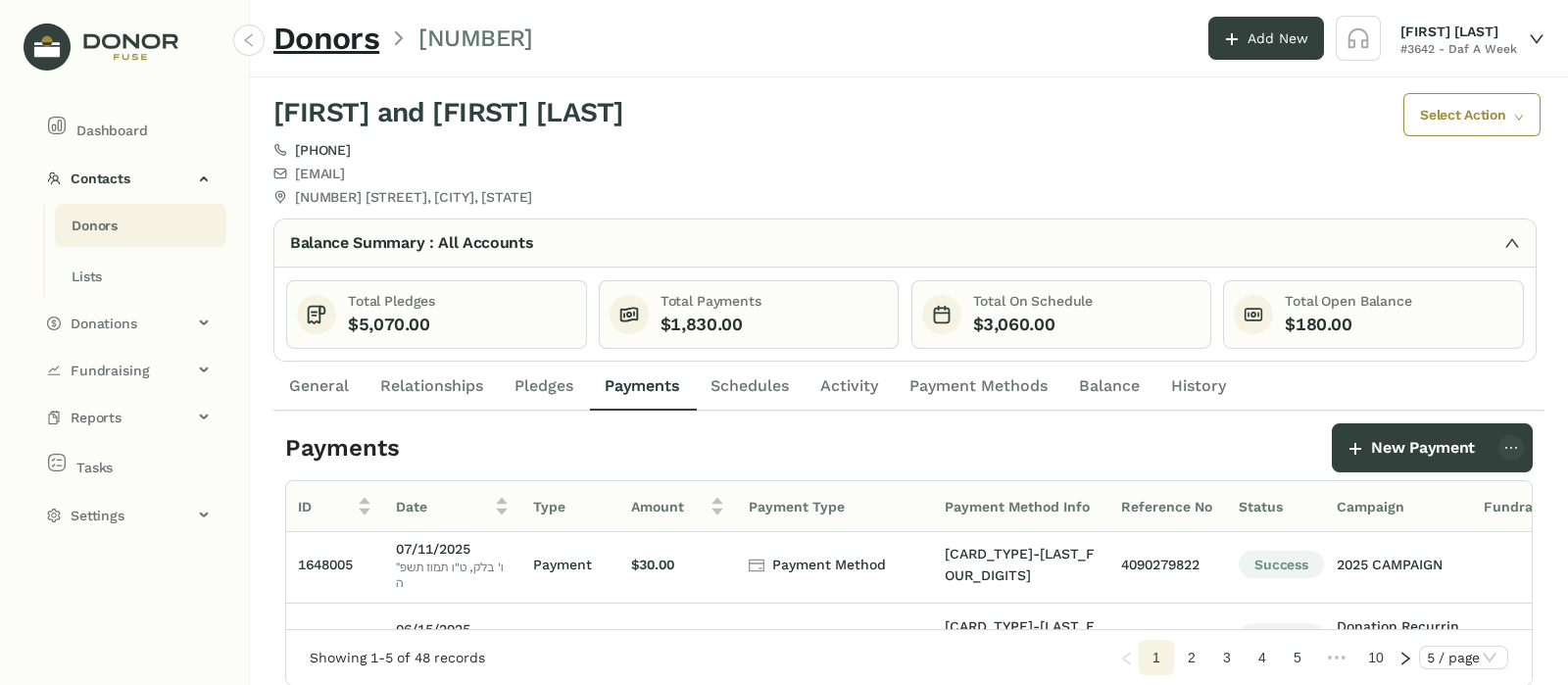 scroll, scrollTop: 122, scrollLeft: 0, axis: vertical 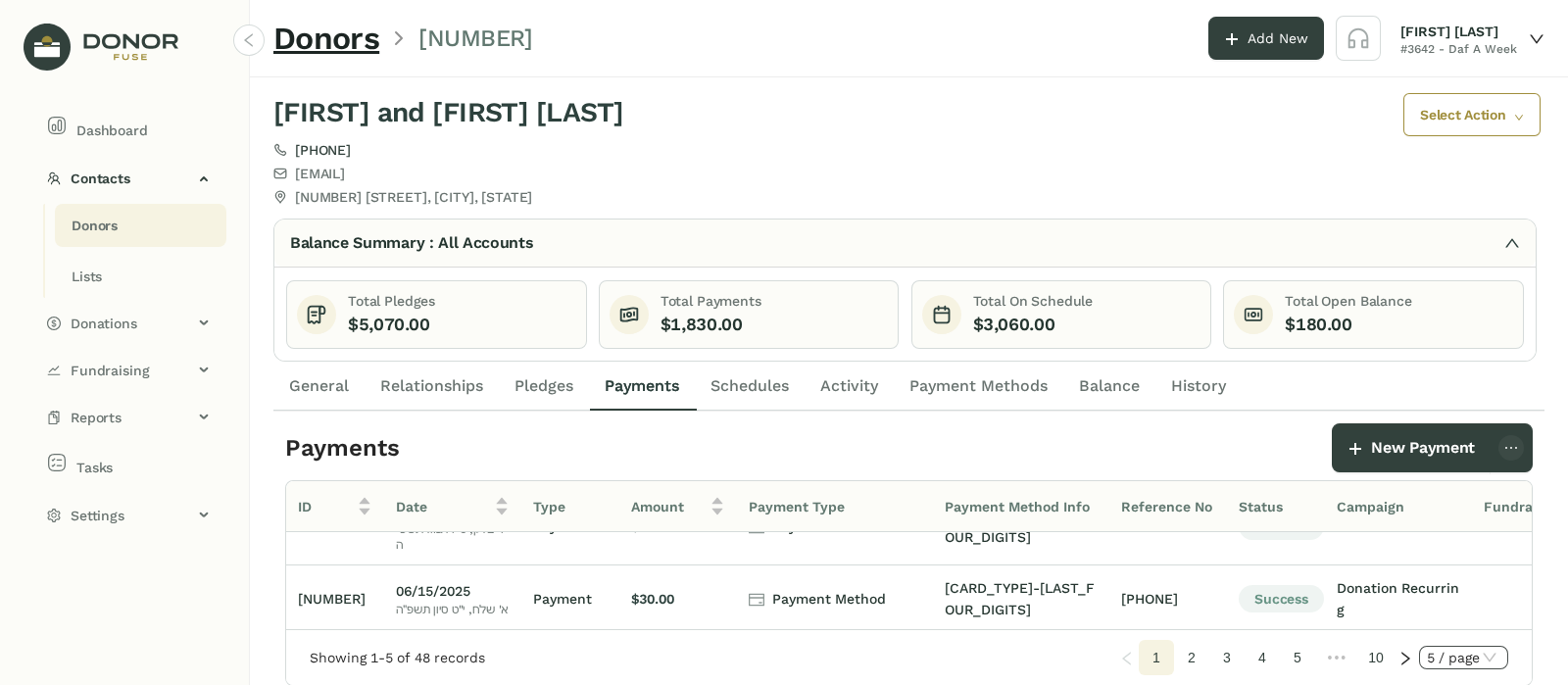 click on "5 / page" 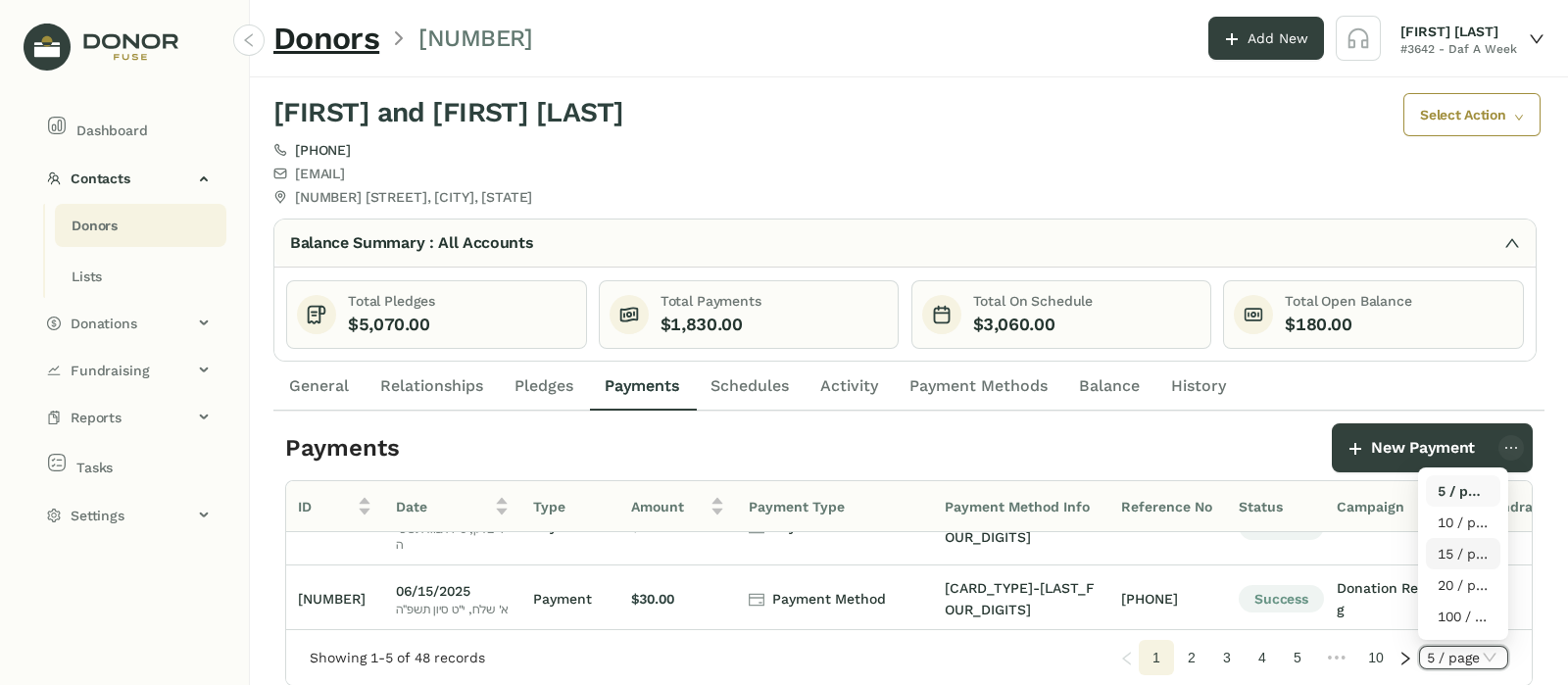 click on "15 / page" at bounding box center [1463, 554] 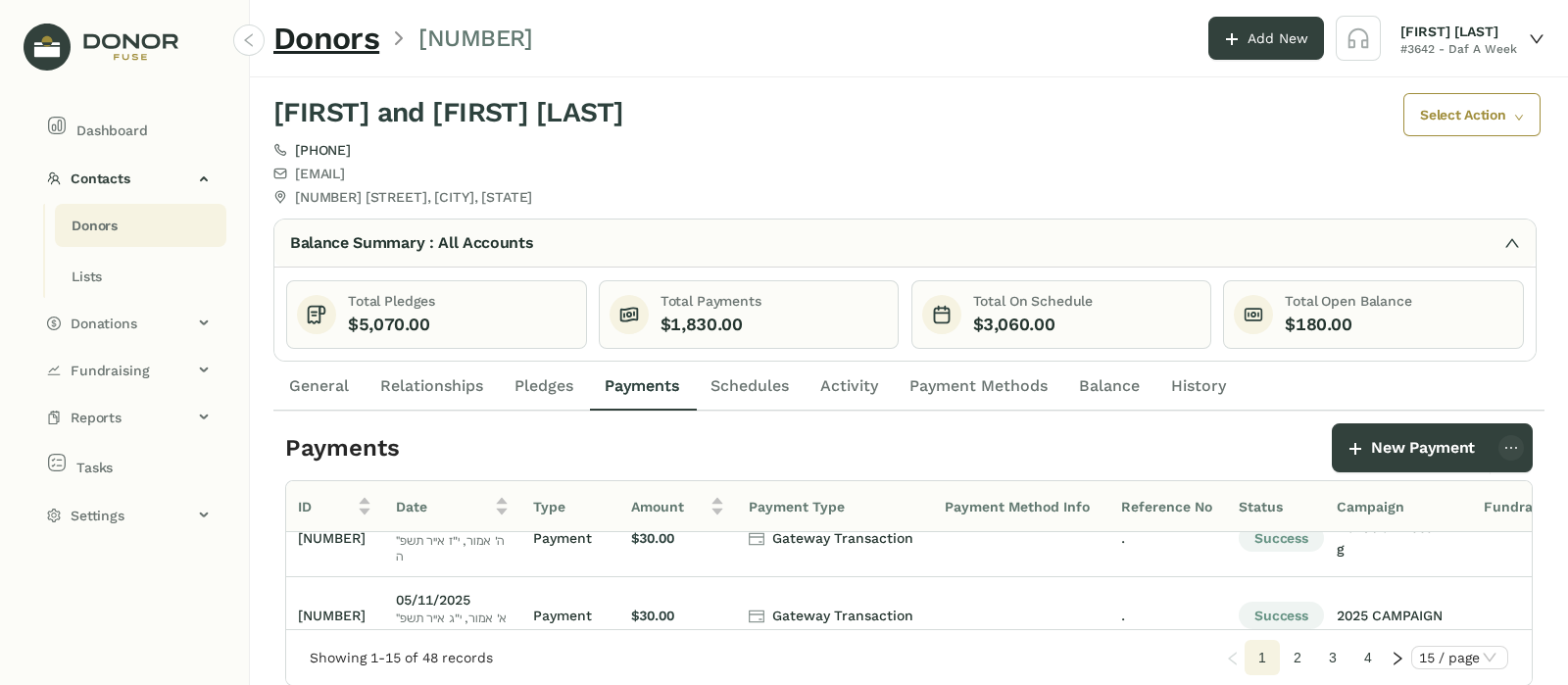 scroll, scrollTop: 483, scrollLeft: 0, axis: vertical 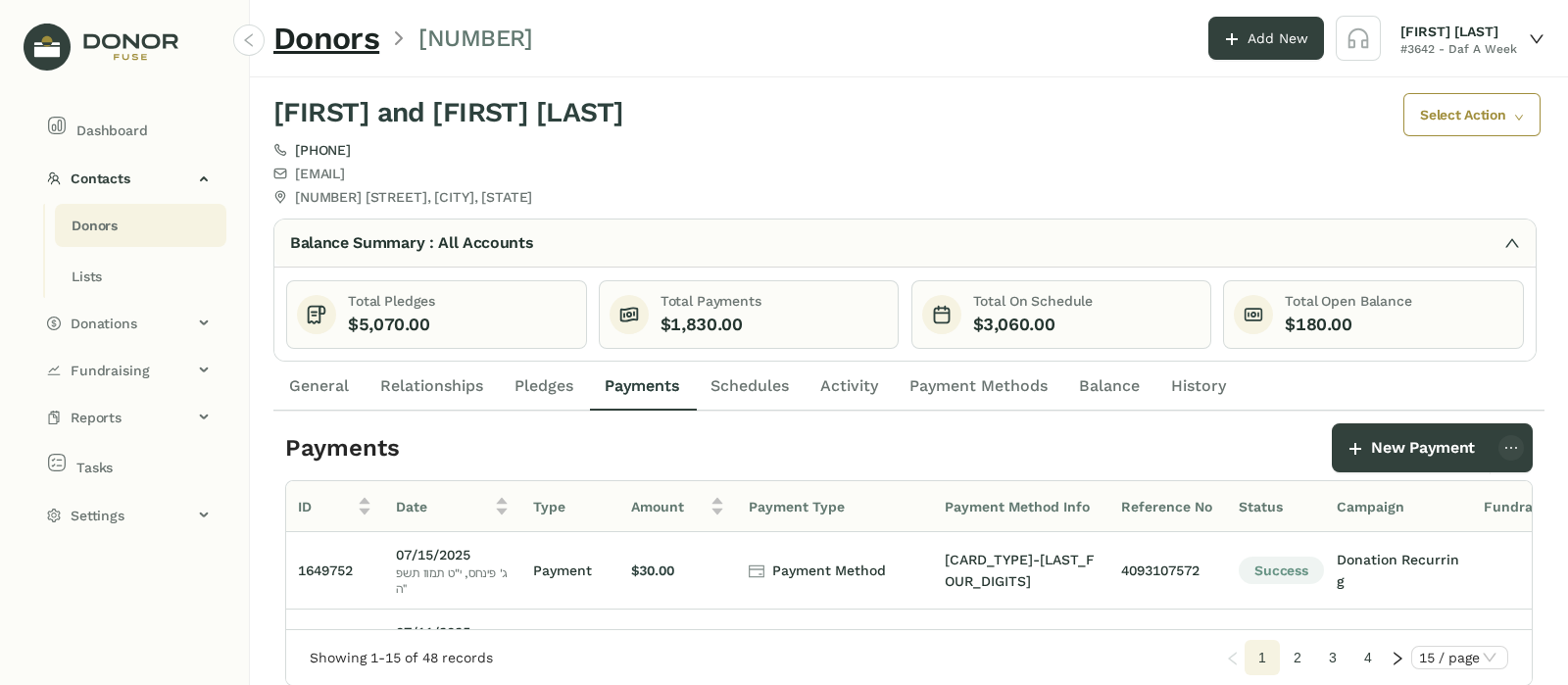click on "Donors" 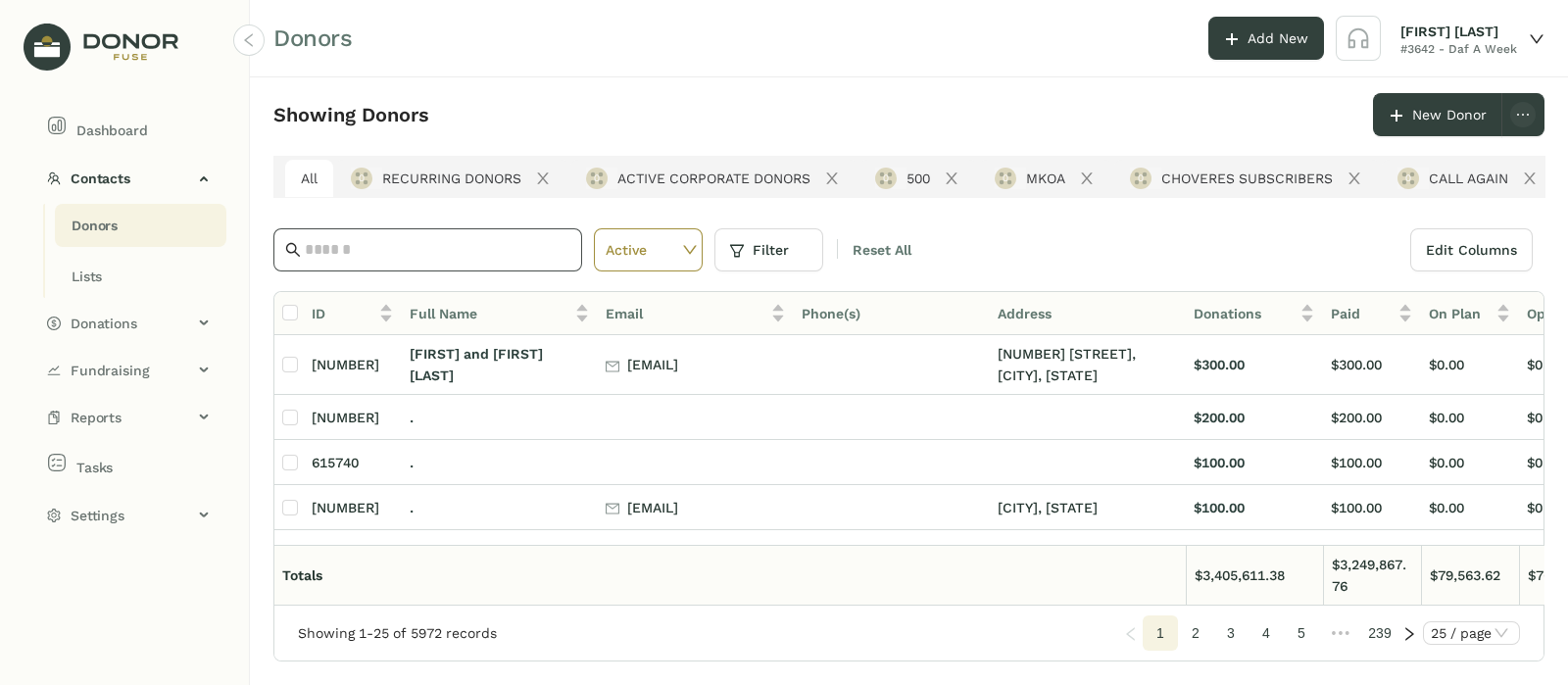 click 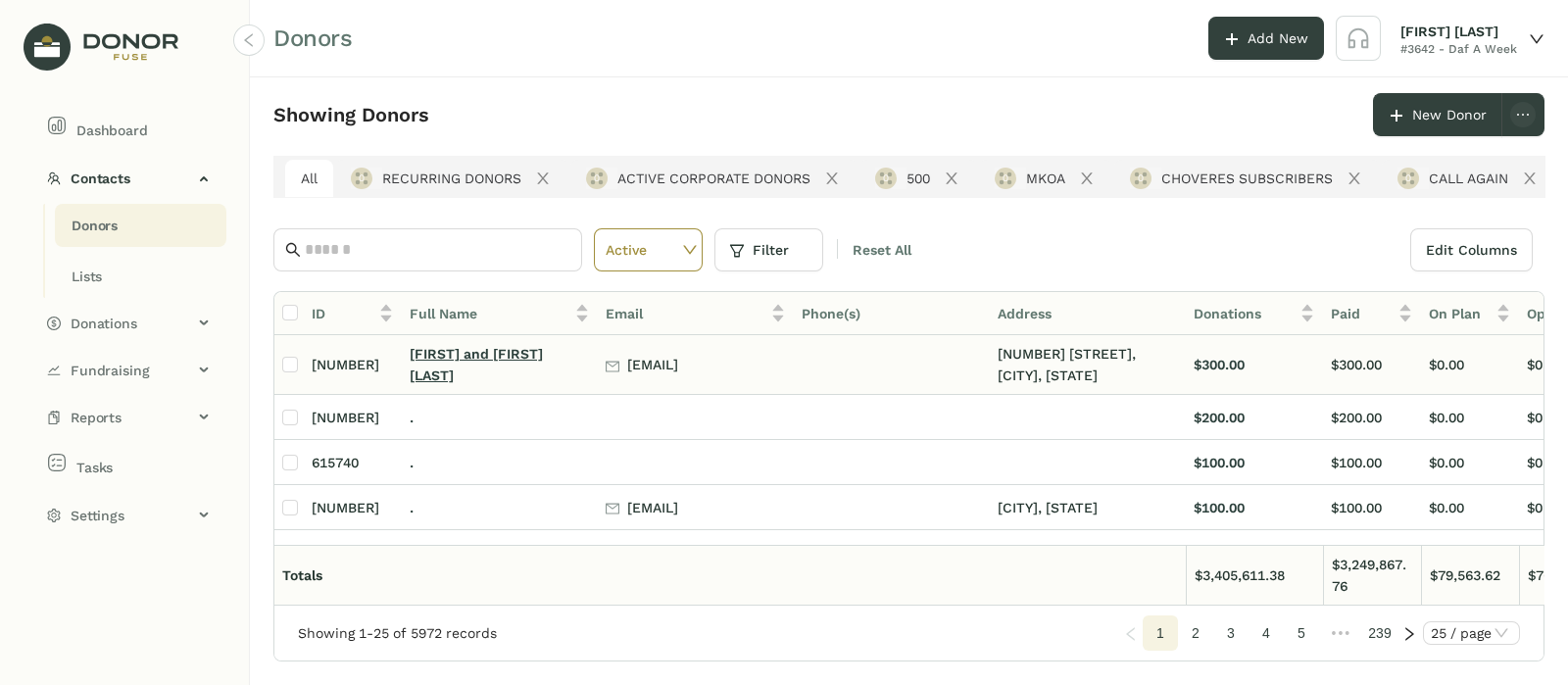 click on "[FIRST] & [FIRST] [LAST]" 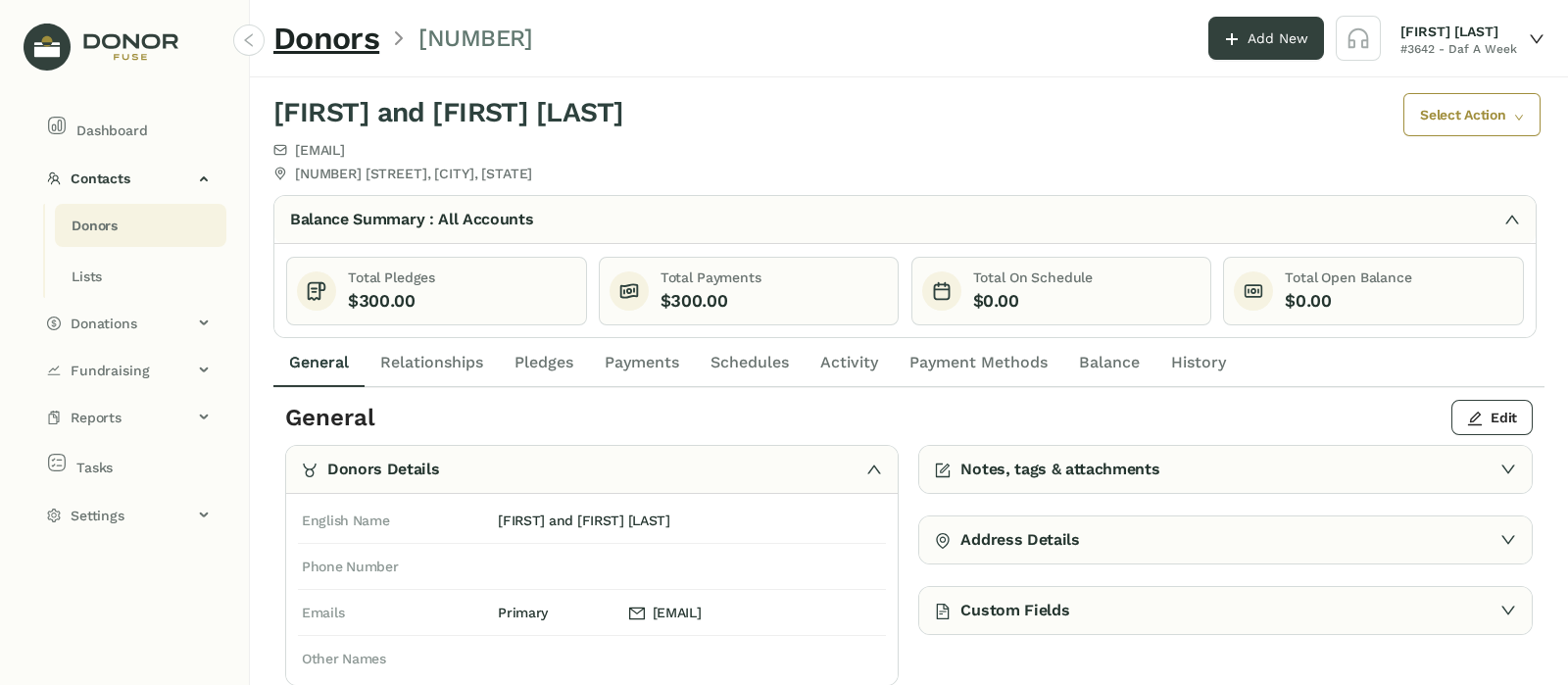click on "Payments" 